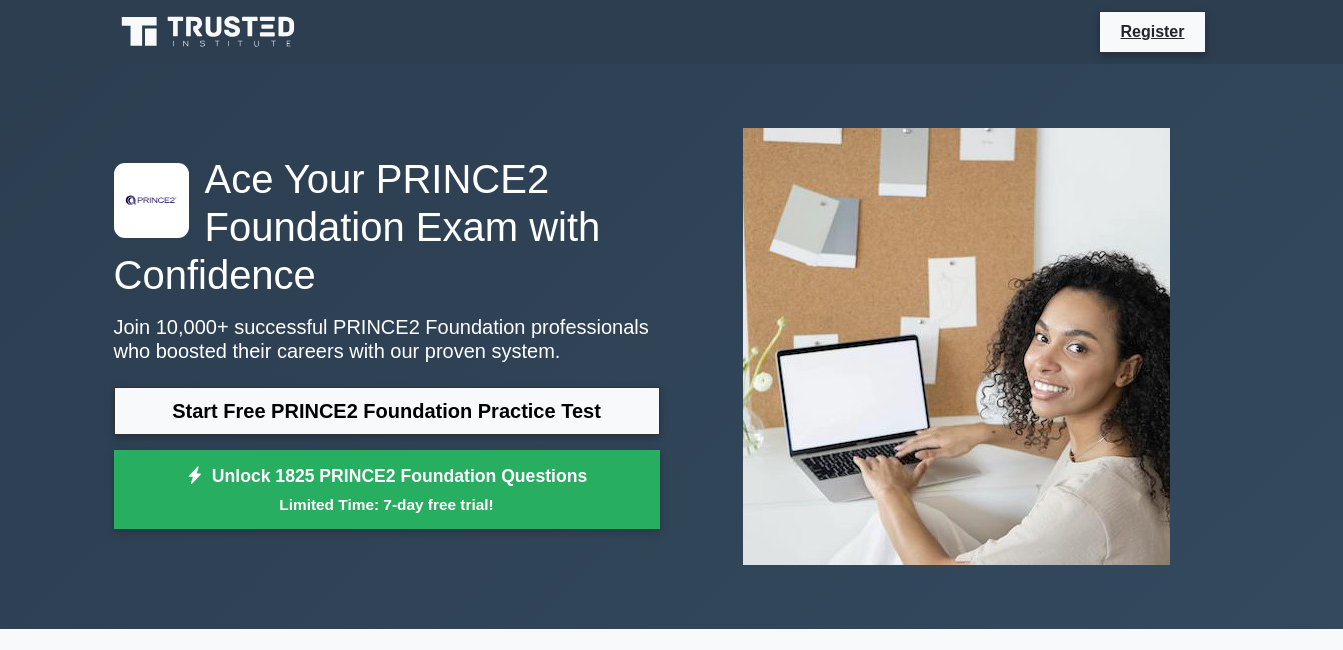scroll, scrollTop: 0, scrollLeft: 0, axis: both 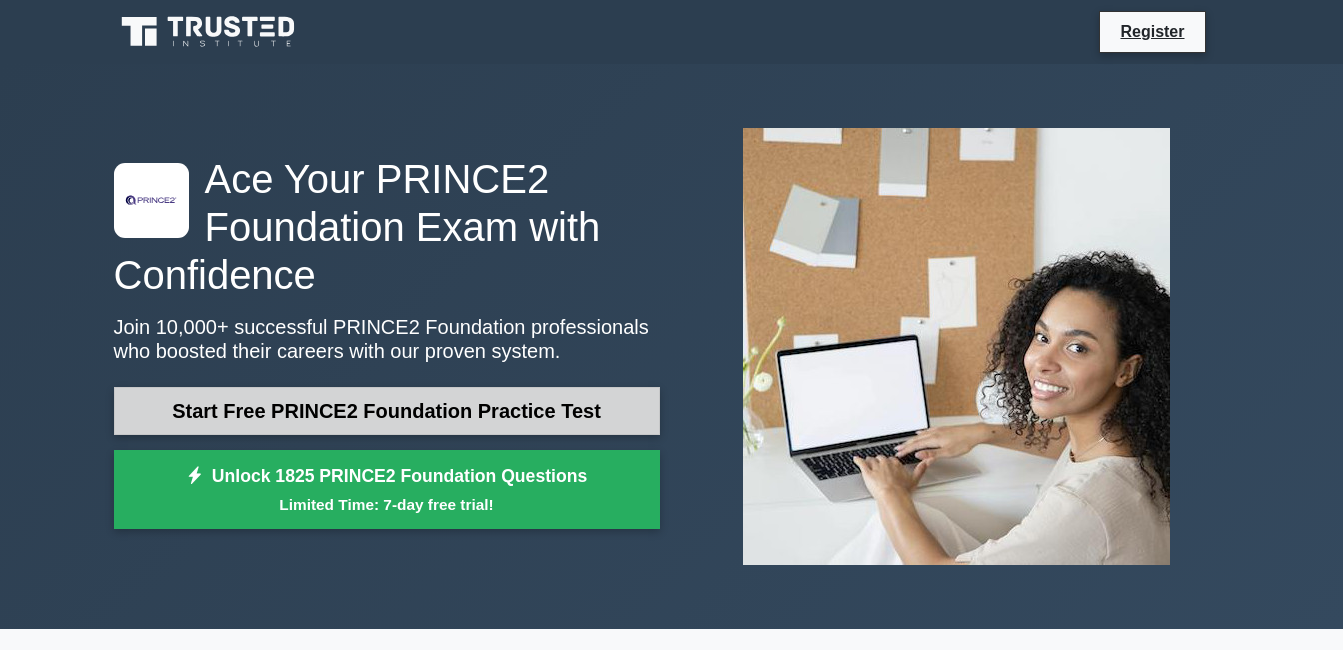 click on "Start Free PRINCE2 Foundation Practice Test" at bounding box center (387, 411) 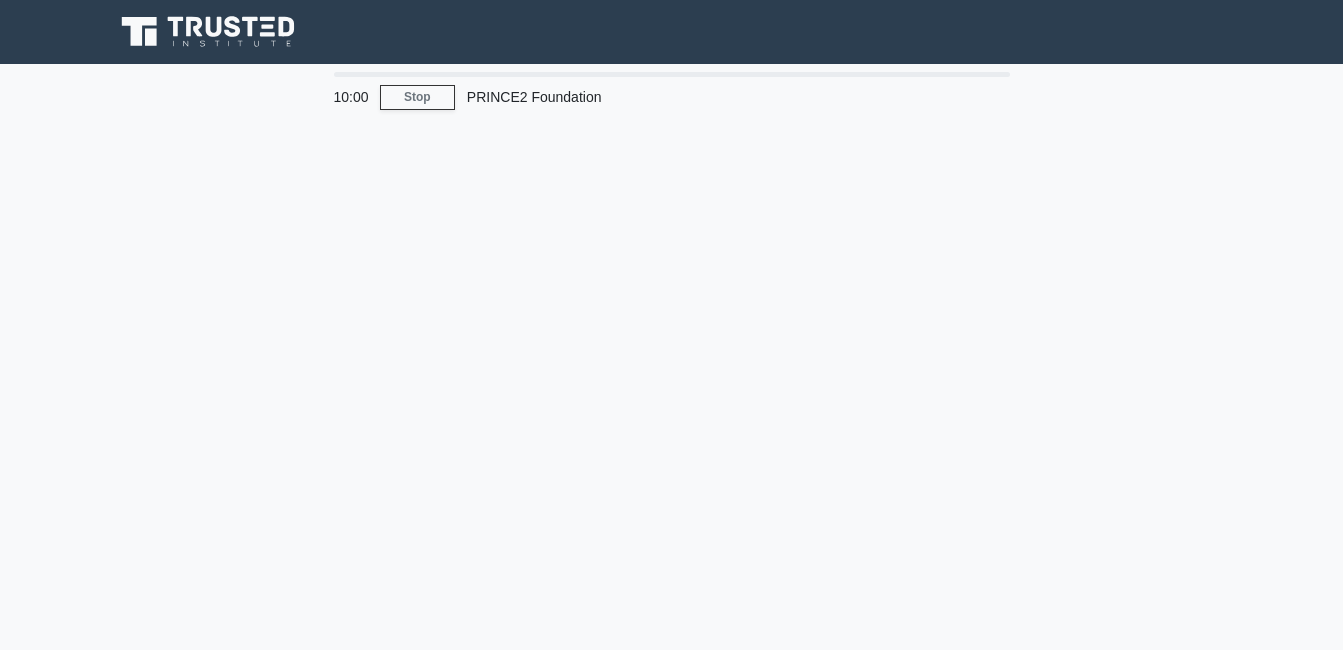 scroll, scrollTop: 0, scrollLeft: 0, axis: both 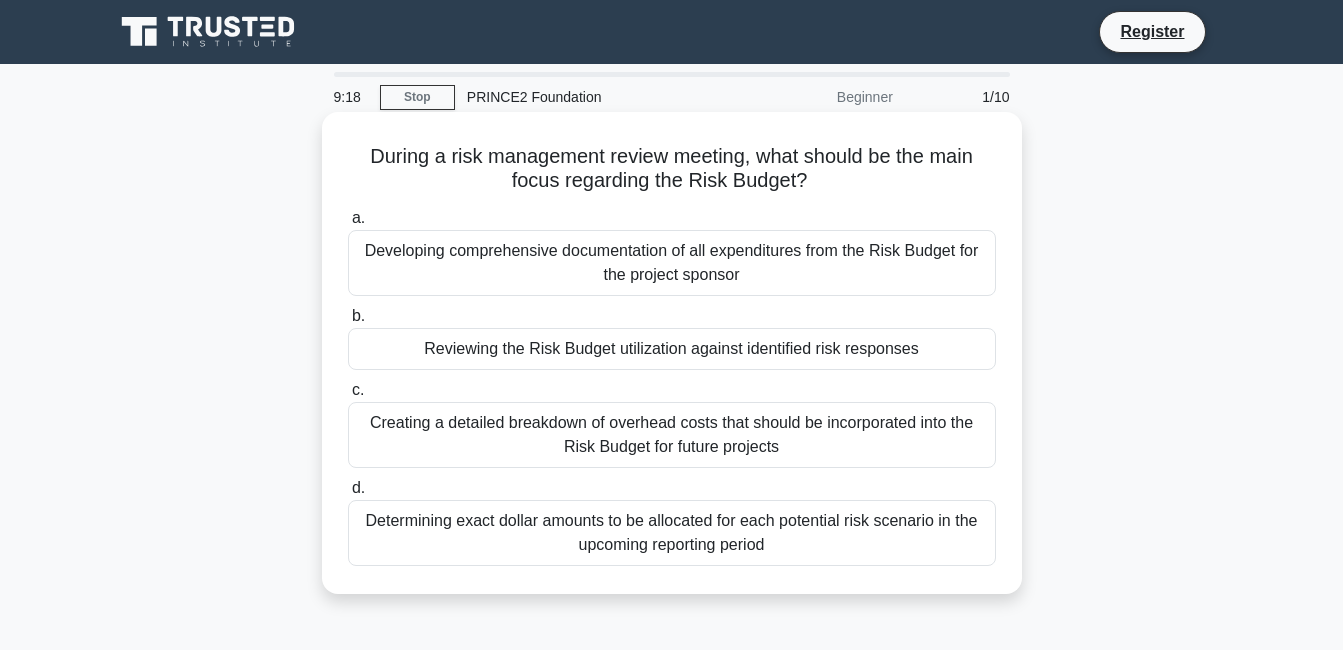click on "Determining exact dollar amounts to be allocated for each potential risk scenario in the upcoming reporting period" at bounding box center (672, 533) 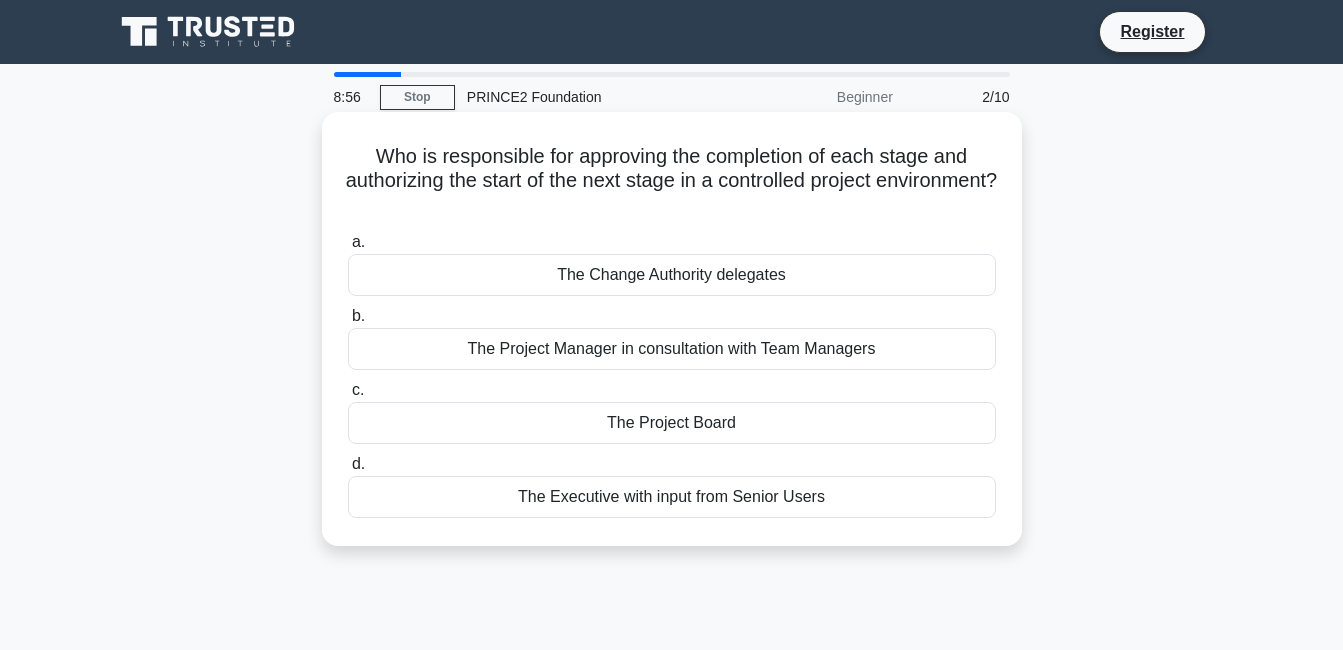 click on "The Project Board" at bounding box center [672, 423] 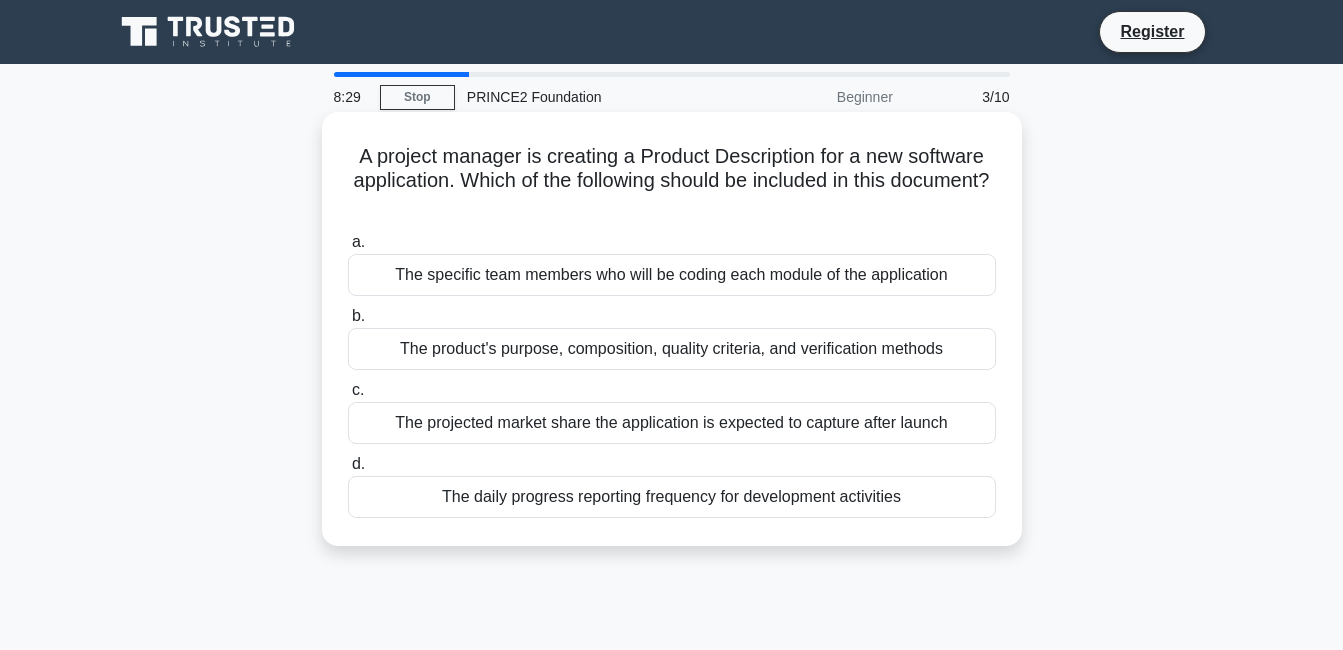 click on "The daily progress reporting frequency for development activities" at bounding box center (672, 497) 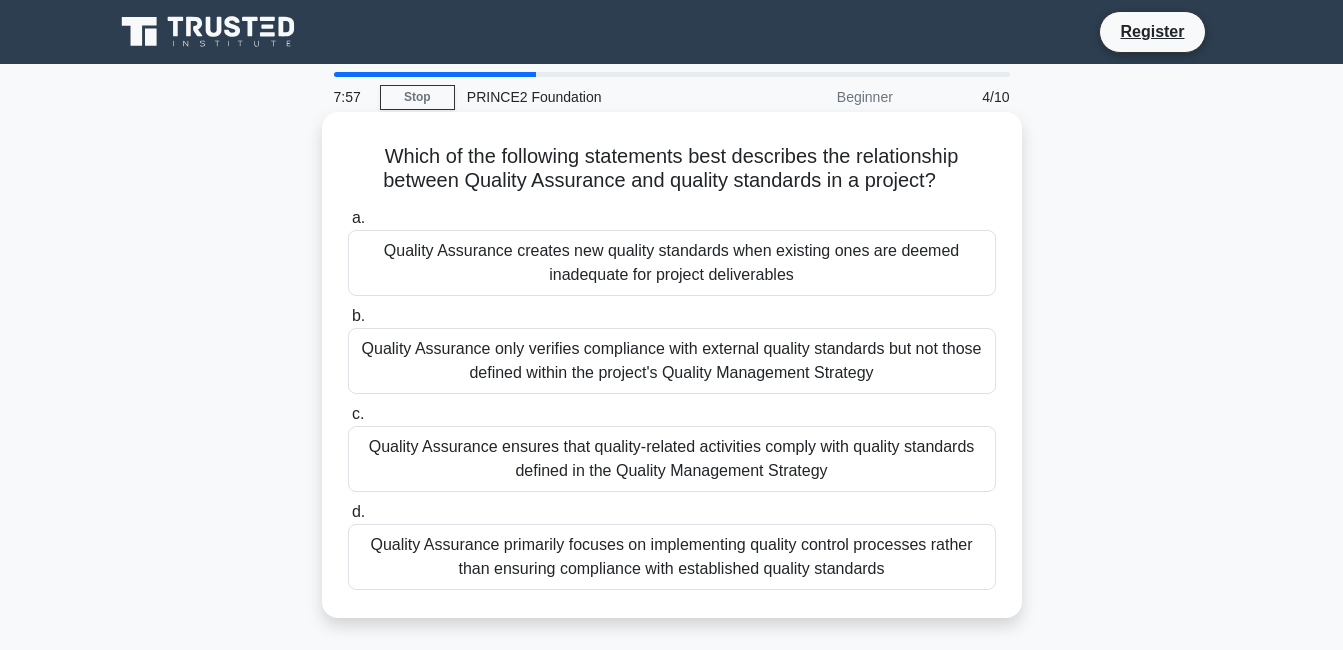 click on "Quality Assurance ensures that quality-related activities comply with quality standards defined in the Quality Management Strategy" at bounding box center [672, 459] 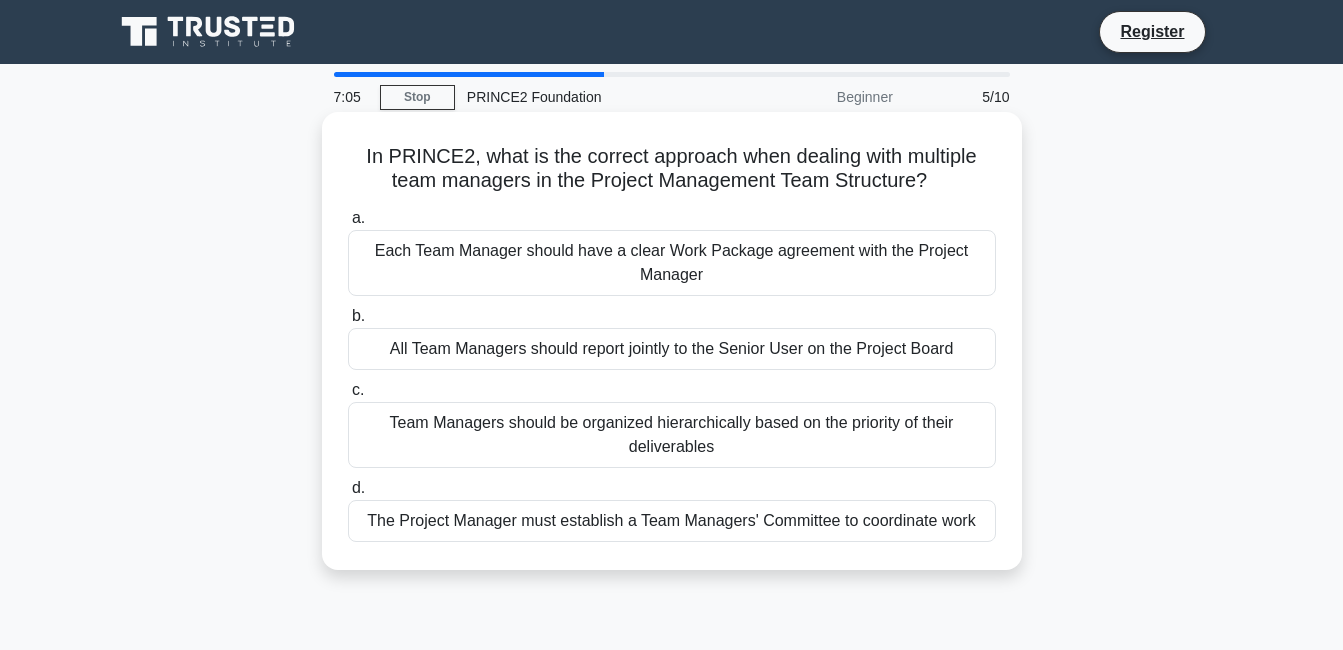 click on "Each Team Manager should have a clear Work Package agreement with the Project Manager" at bounding box center [672, 263] 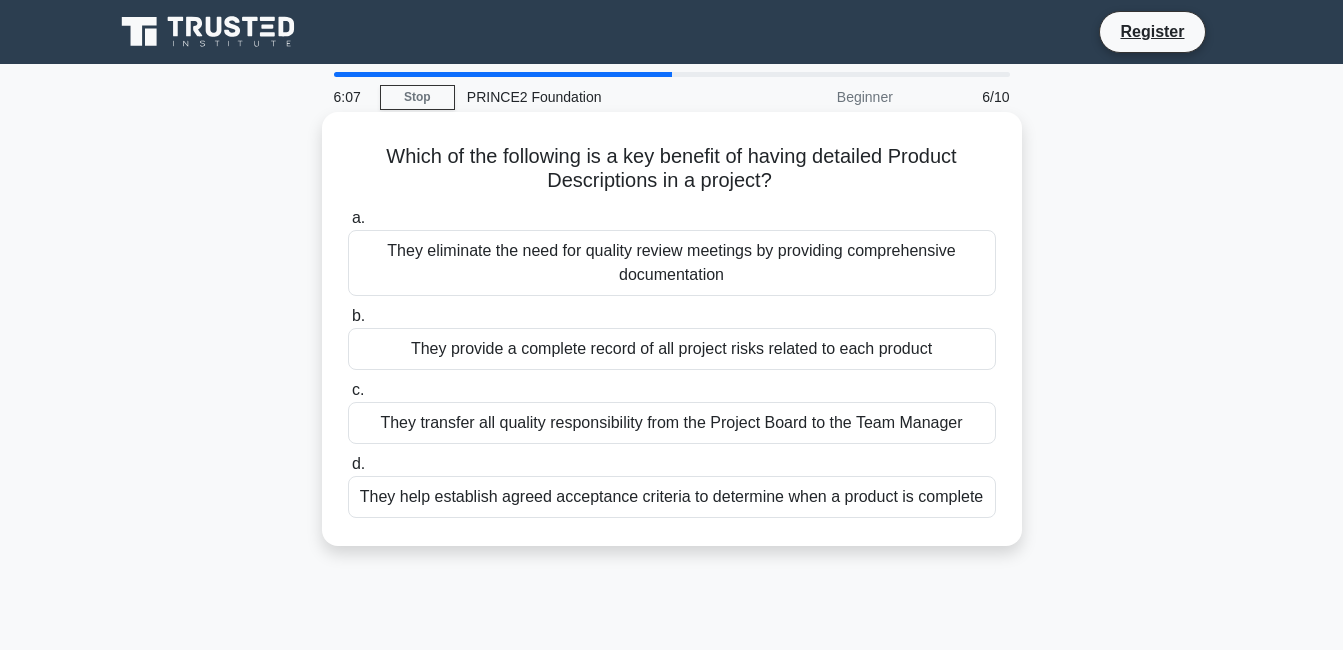 click on "They provide a complete record of all project risks related to each product" at bounding box center [672, 349] 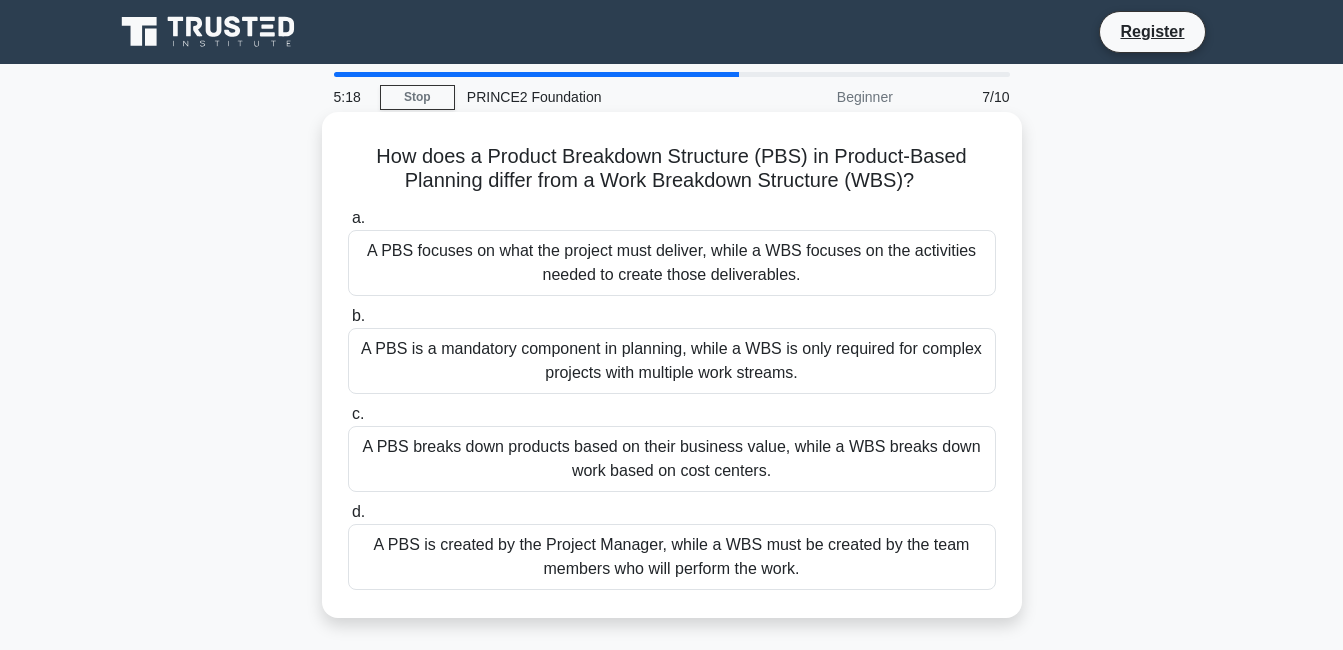 click on "A PBS breaks down products based on their business value, while a WBS breaks down work based on cost centers." at bounding box center (672, 459) 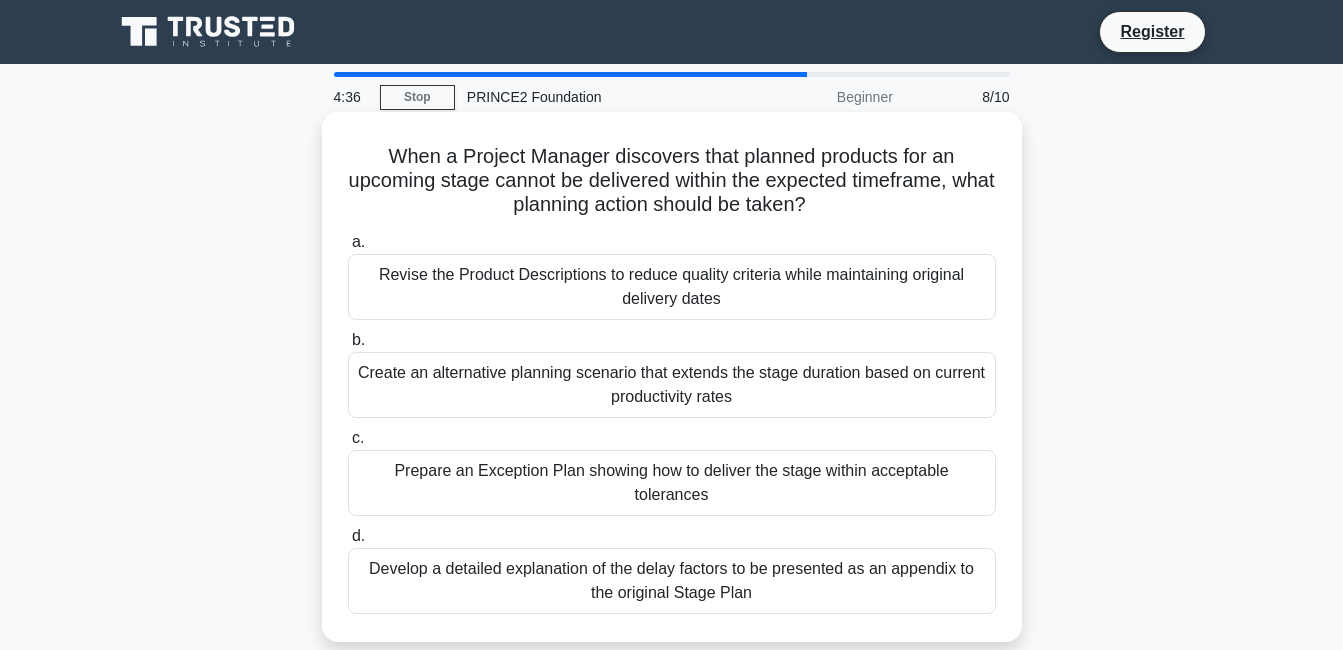 click on "Create an alternative planning scenario that extends the stage duration based on current productivity rates" at bounding box center (672, 385) 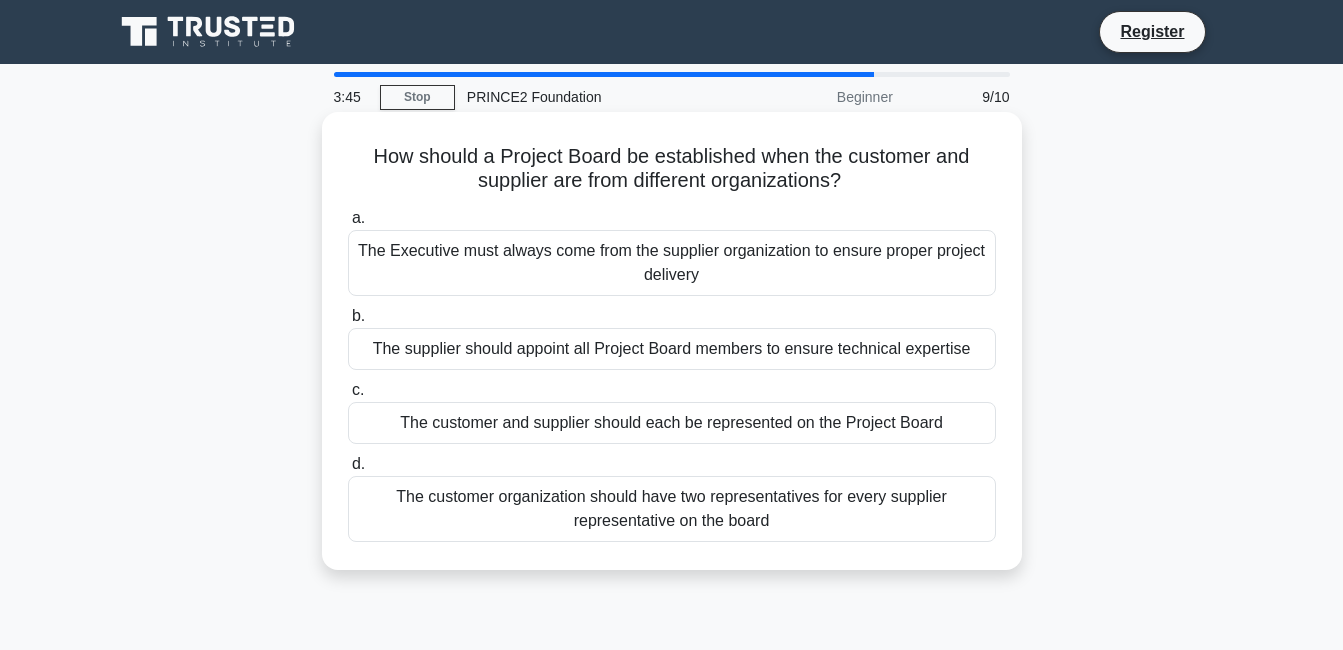 click on "The customer and supplier should each be represented on the Project Board" at bounding box center [672, 423] 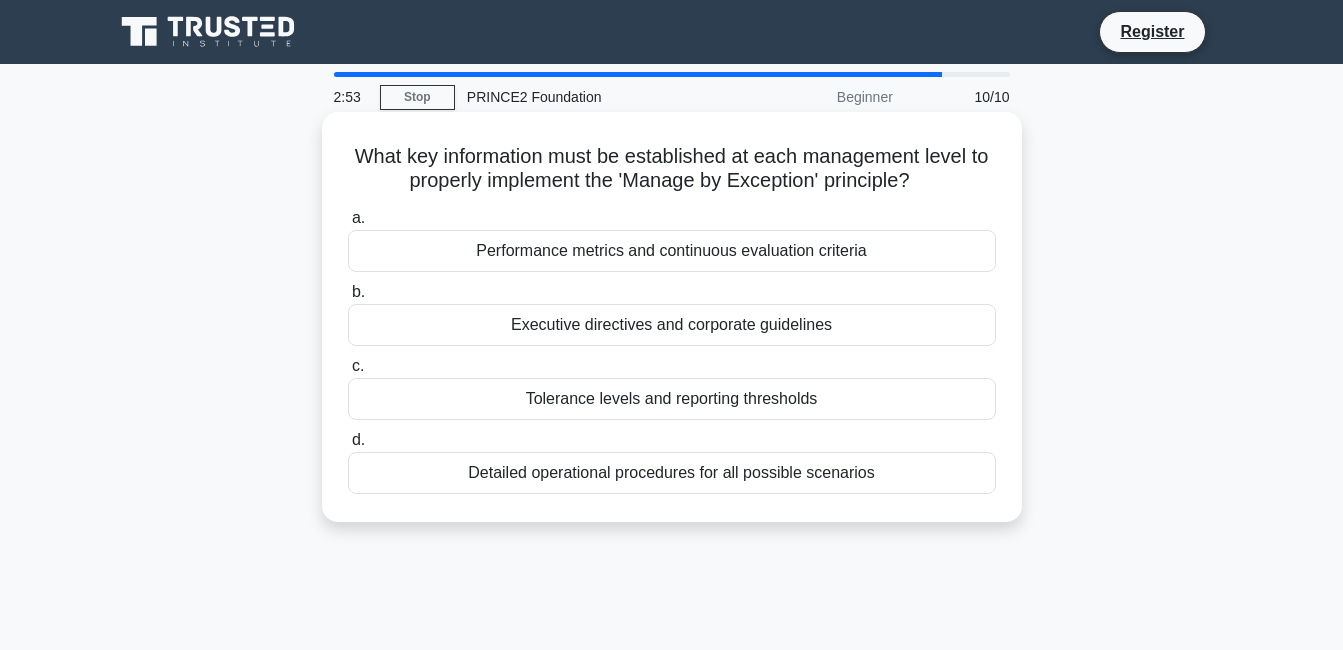 click on "Executive directives and corporate guidelines" at bounding box center [672, 325] 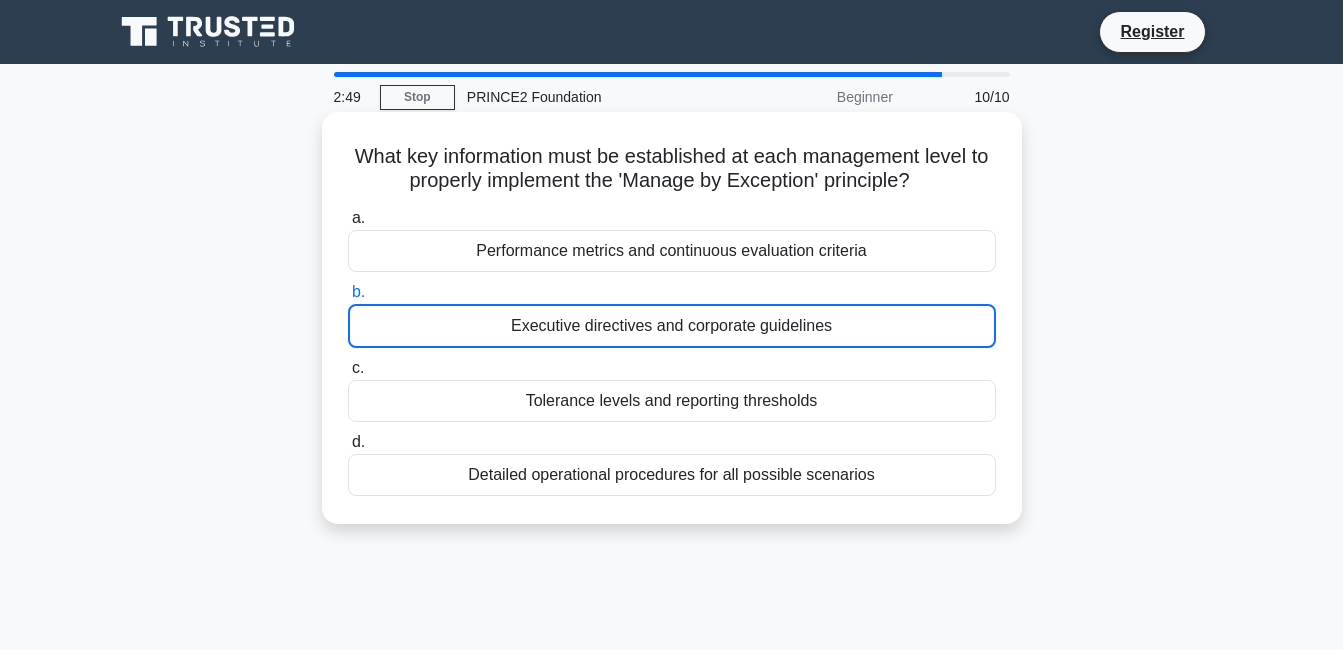 click on "Executive directives and corporate guidelines" at bounding box center [672, 326] 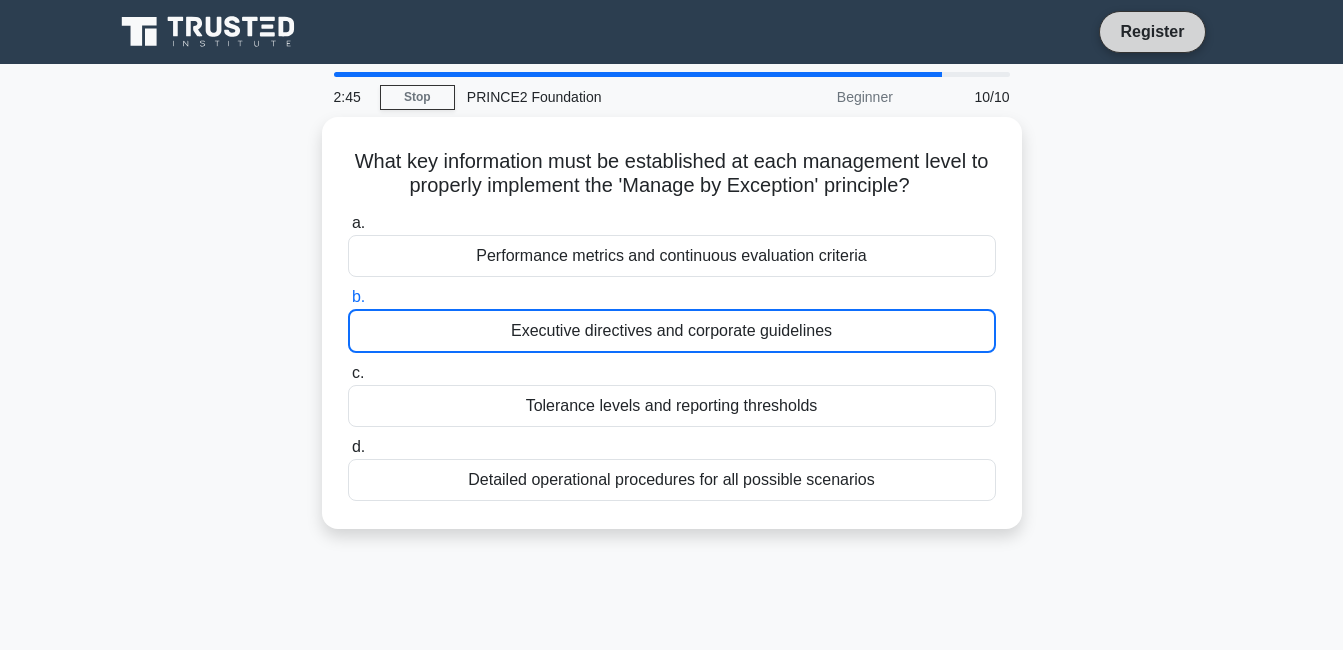 click on "Register" at bounding box center (1152, 31) 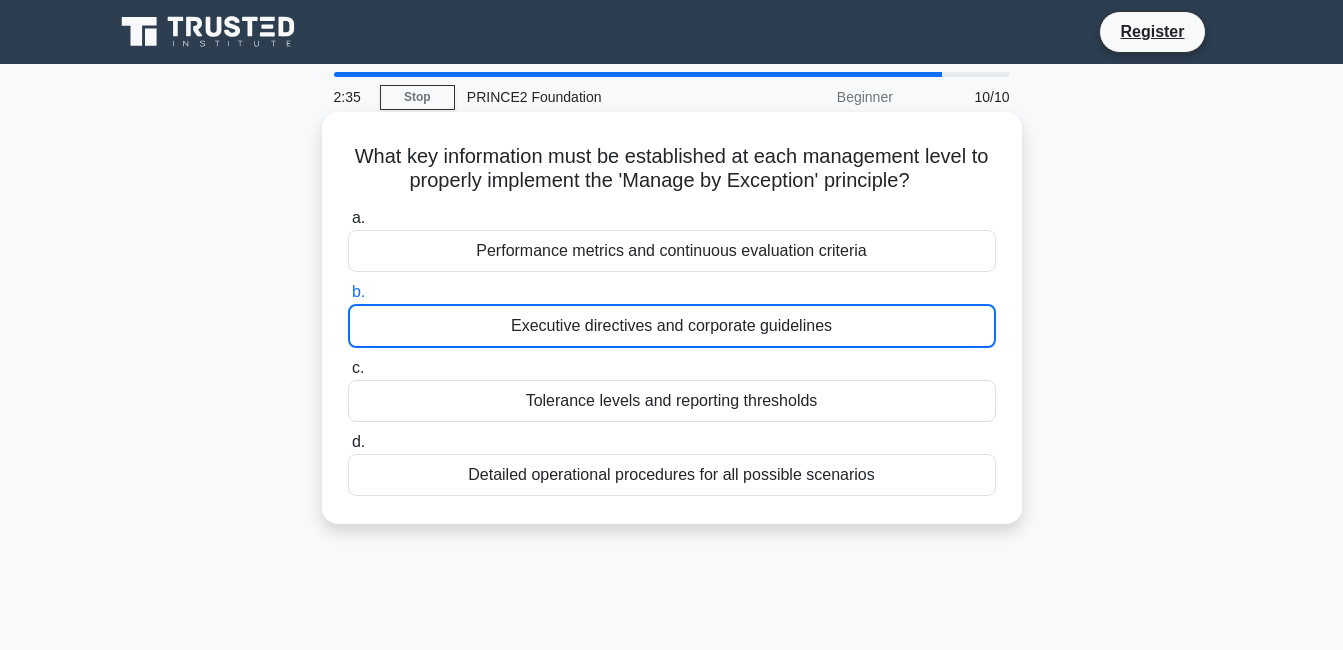 click on "Executive directives and corporate guidelines" at bounding box center [672, 326] 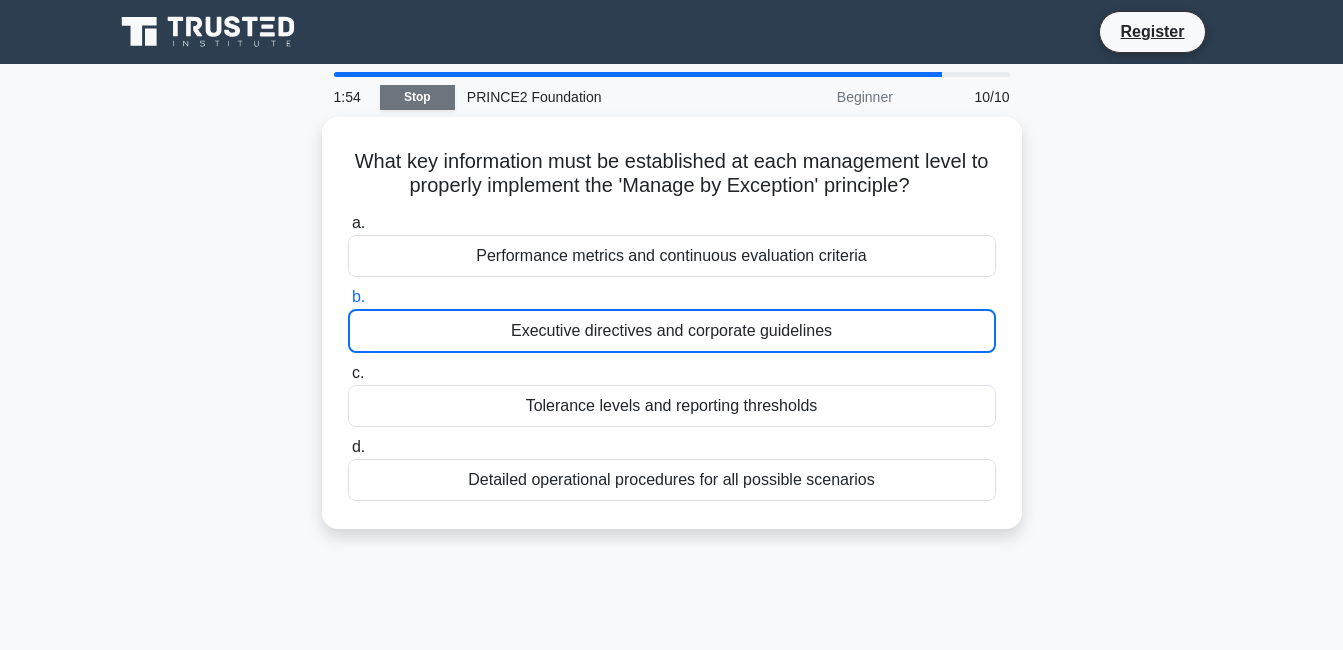 click on "Stop" at bounding box center [417, 97] 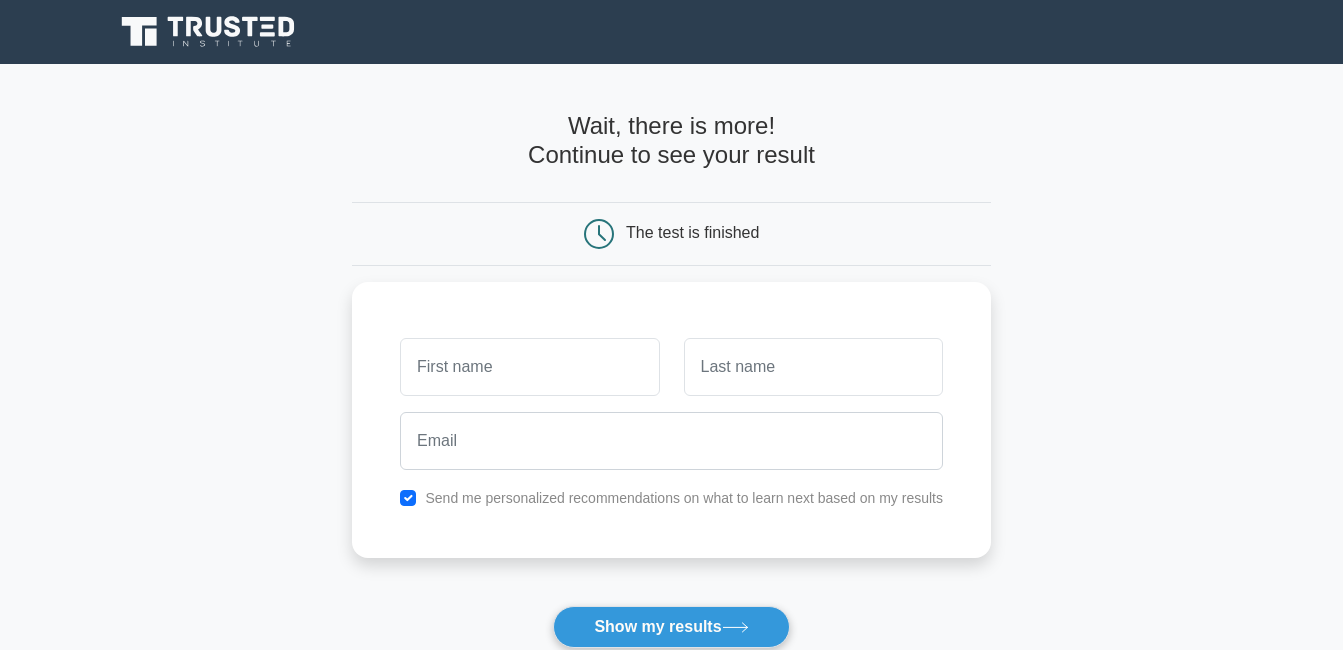 scroll, scrollTop: 0, scrollLeft: 0, axis: both 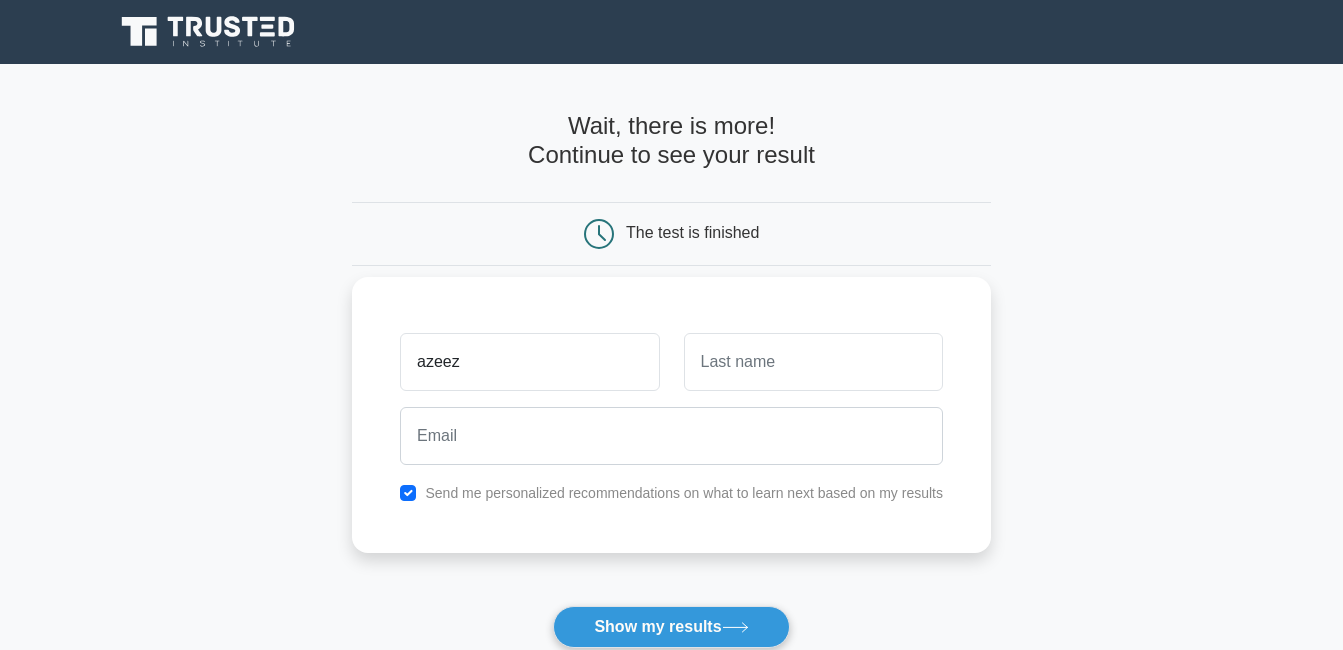 type on "azeez" 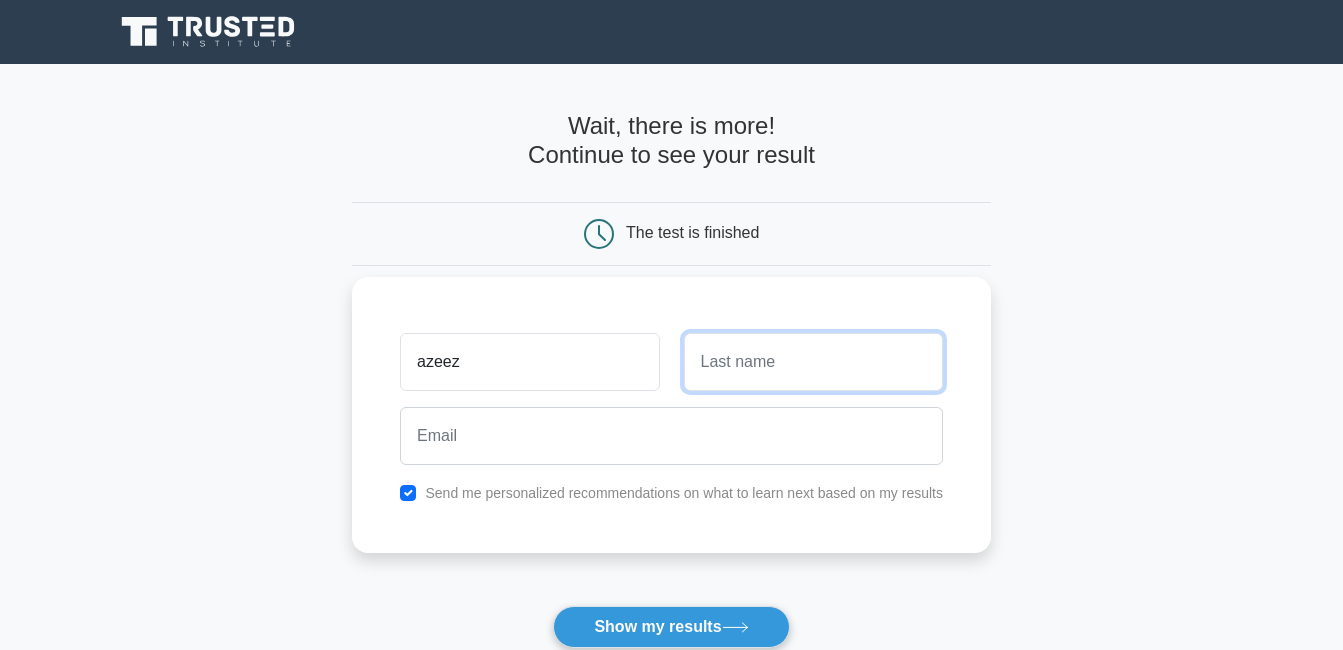 click at bounding box center [813, 362] 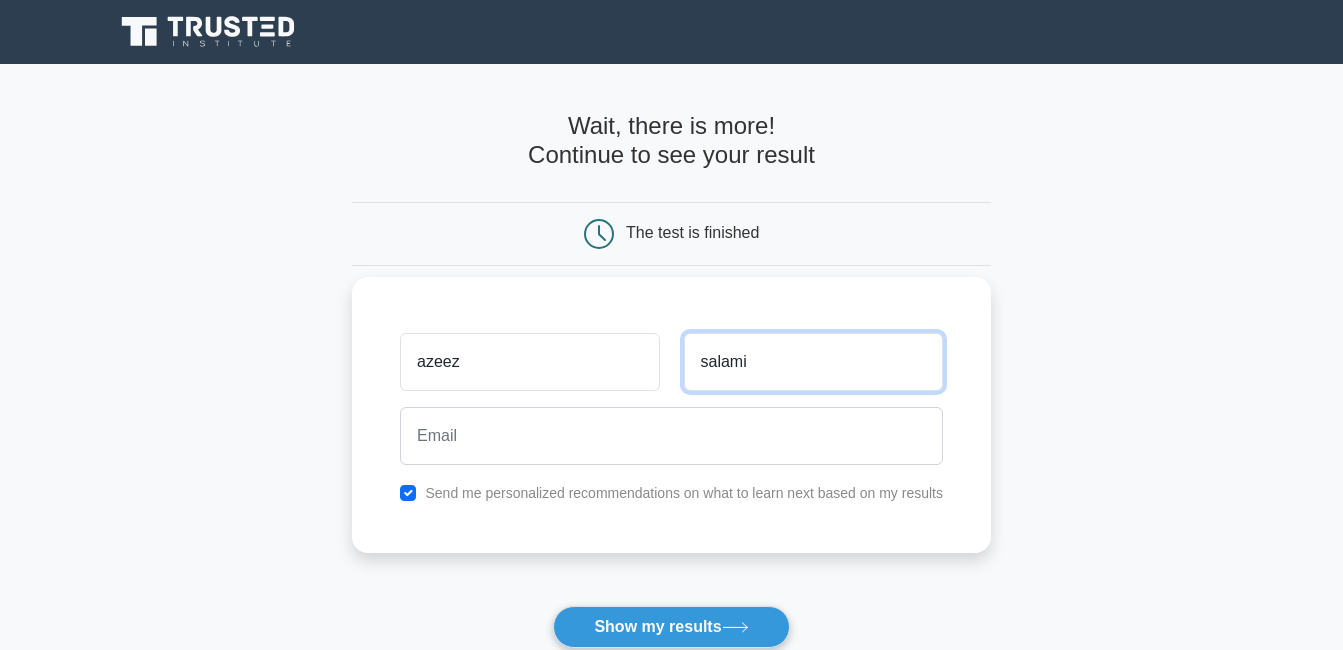 type on "salami" 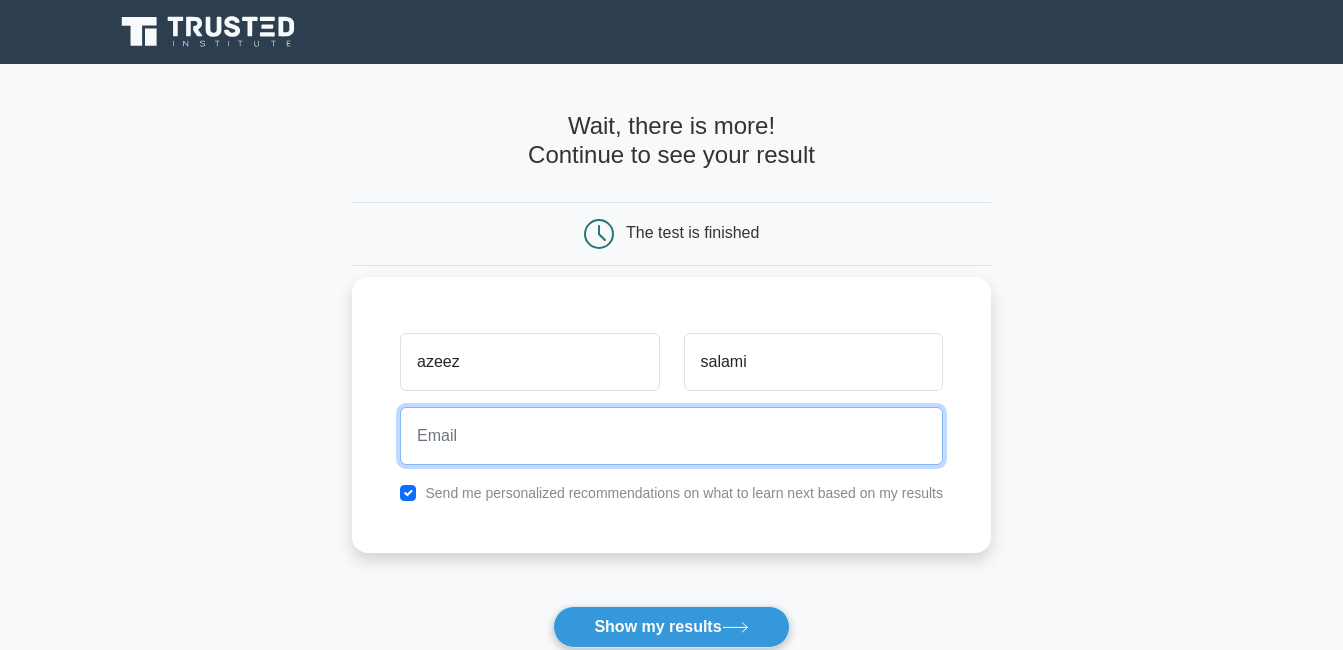 click at bounding box center [671, 436] 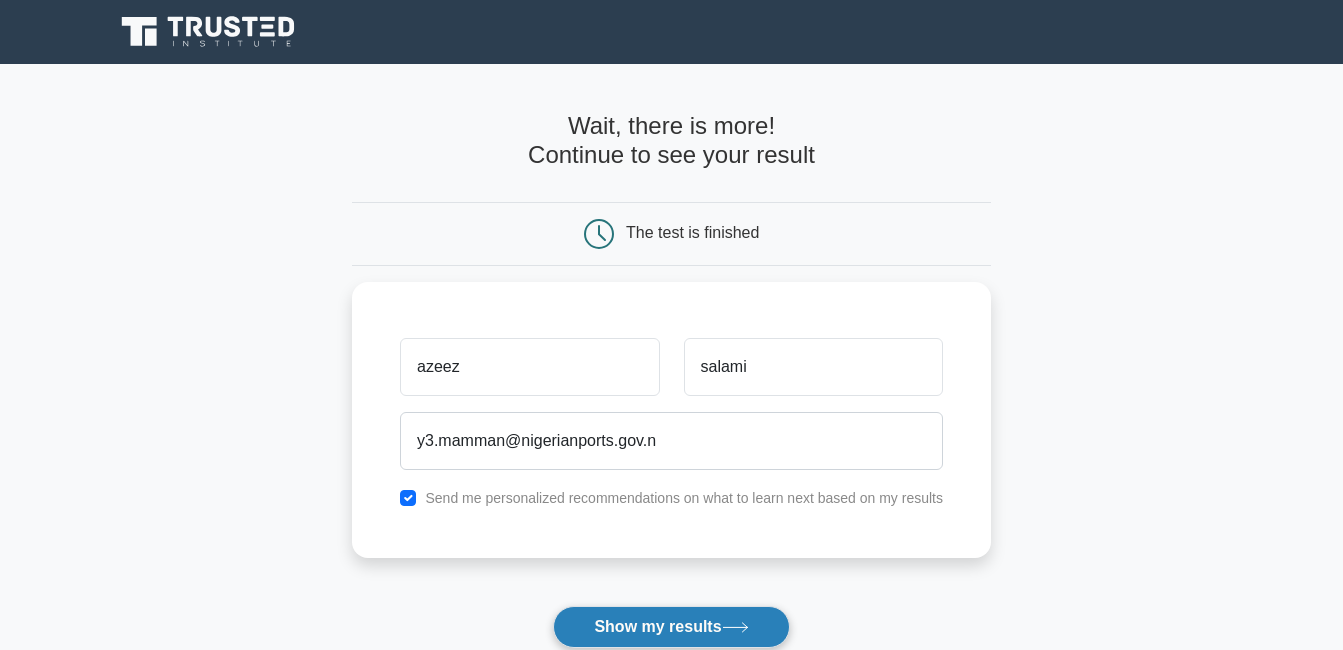 click on "Show my results" at bounding box center [671, 627] 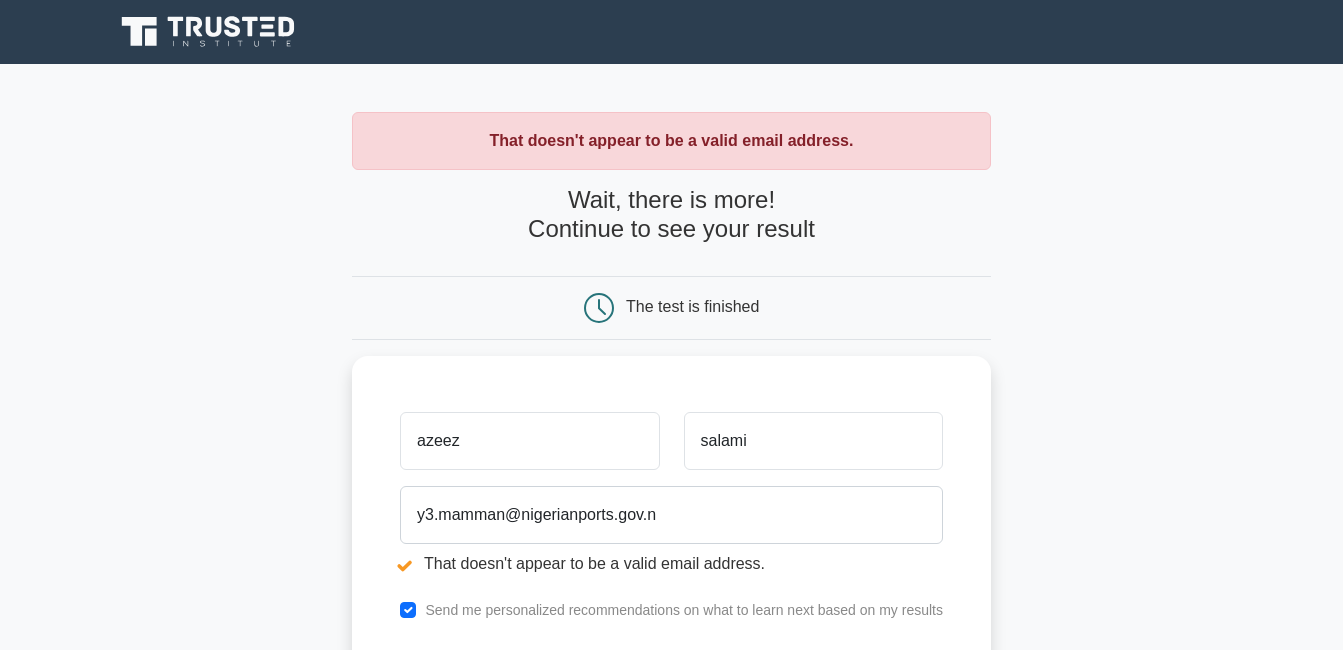 scroll, scrollTop: 0, scrollLeft: 0, axis: both 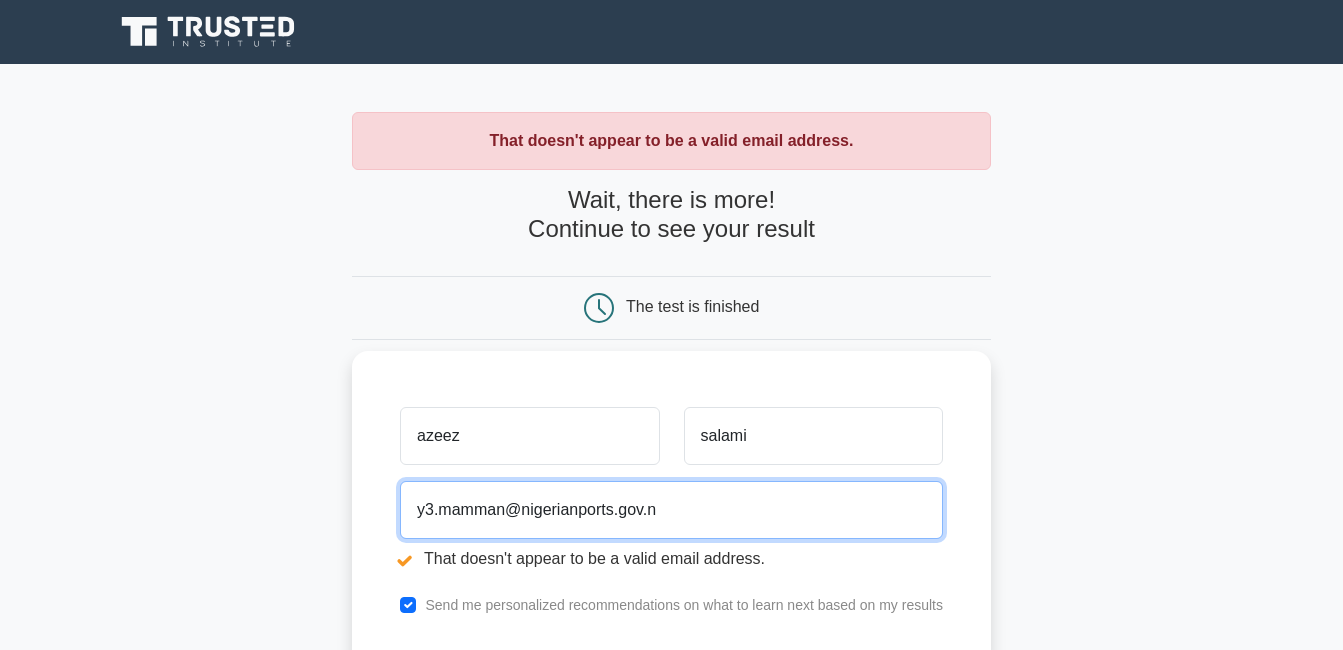 click on "y3.mamman@nigerianports.gov.n" at bounding box center [671, 510] 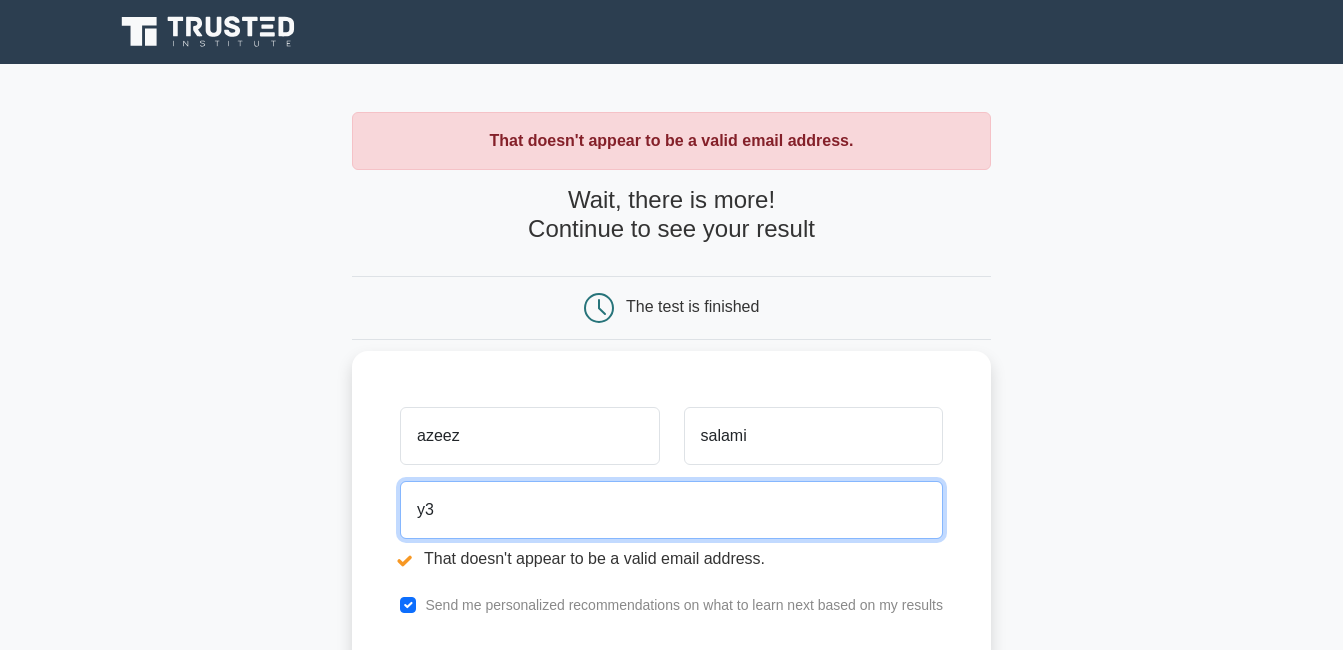 type on "y" 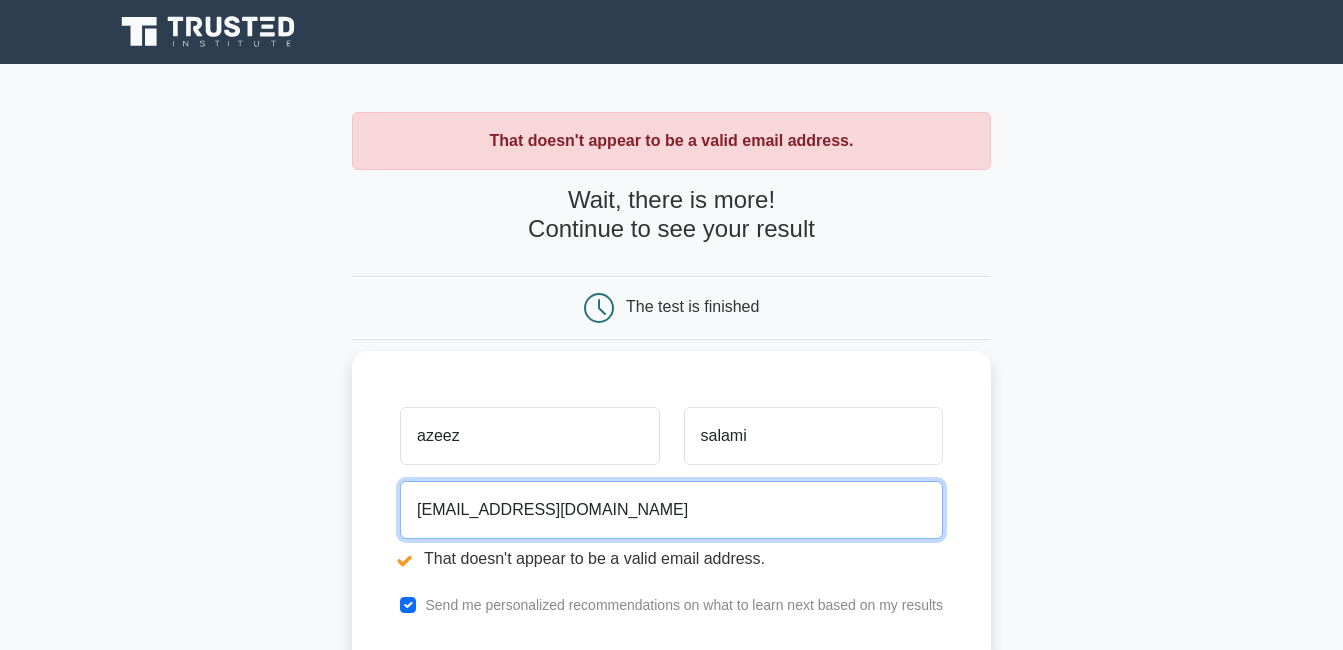 type on "olatundedamilola816@gmail.com" 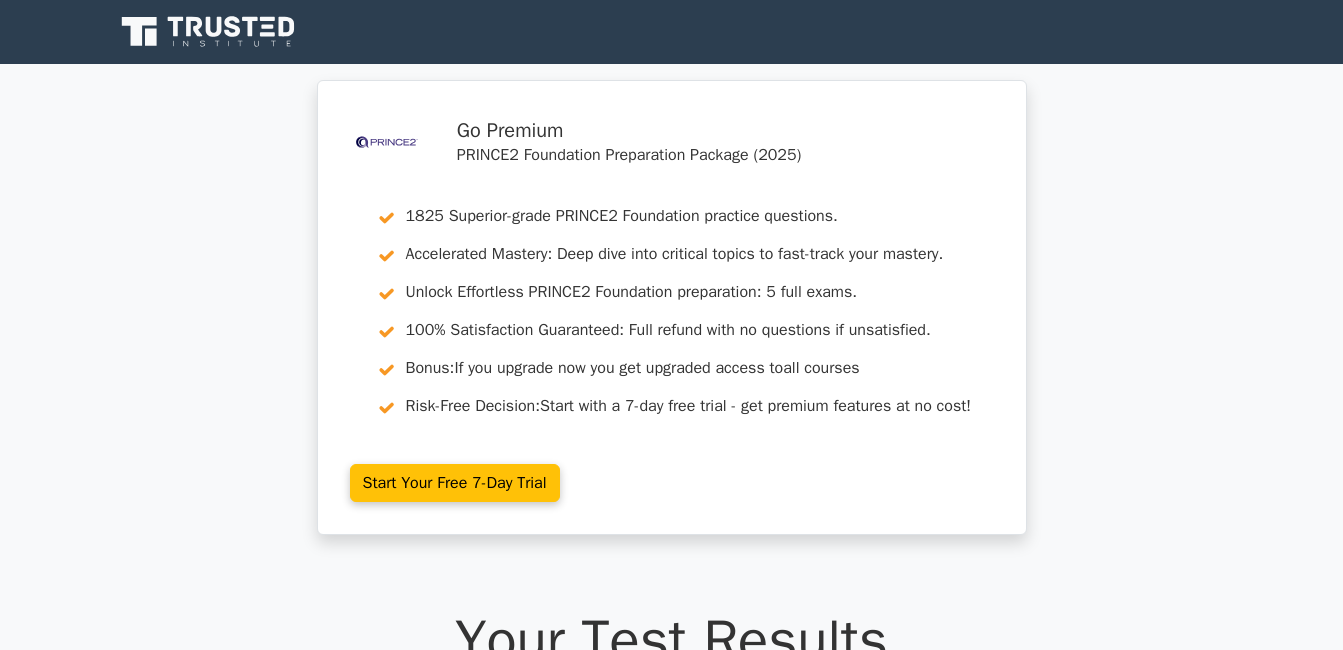 scroll, scrollTop: 0, scrollLeft: 0, axis: both 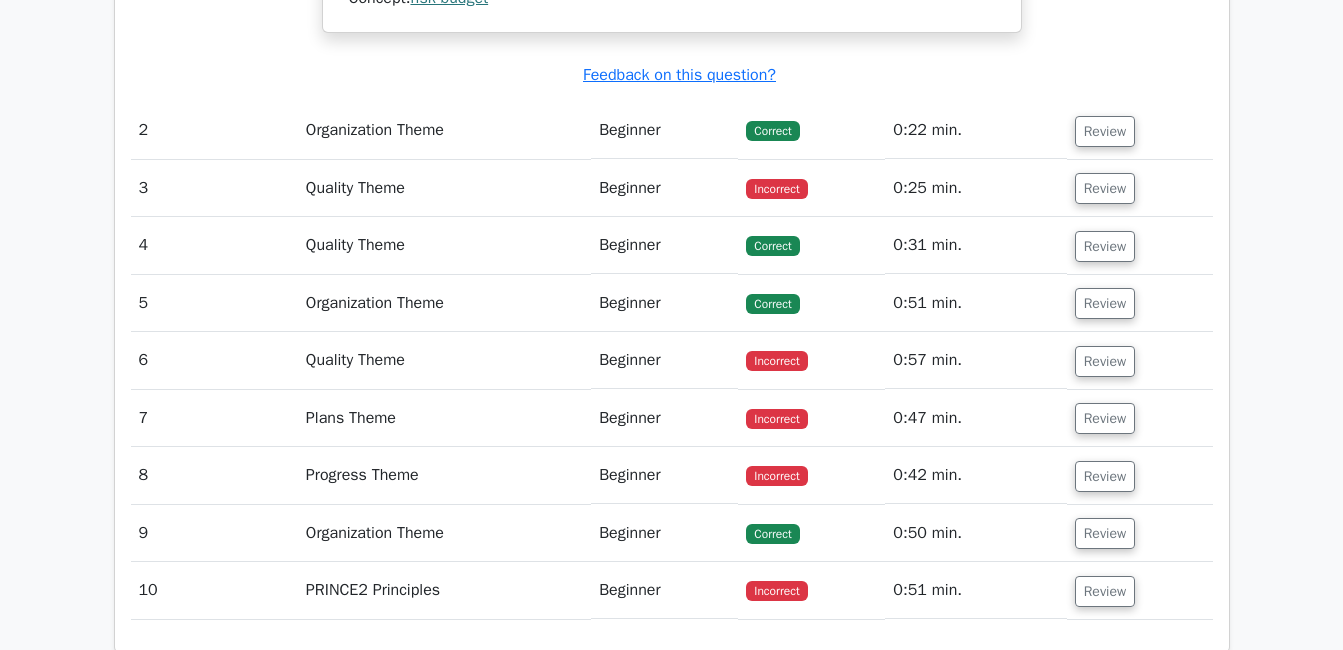 click on "Organization Theme" at bounding box center (444, 130) 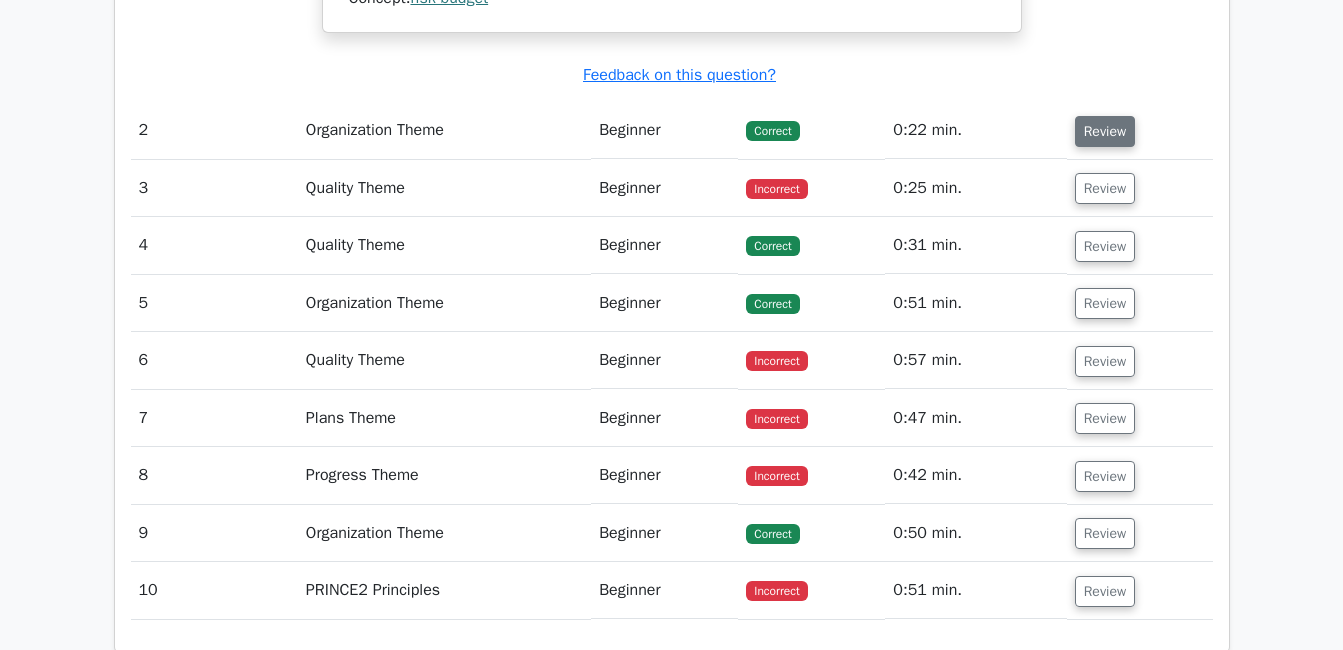 click on "Review" at bounding box center [1105, 131] 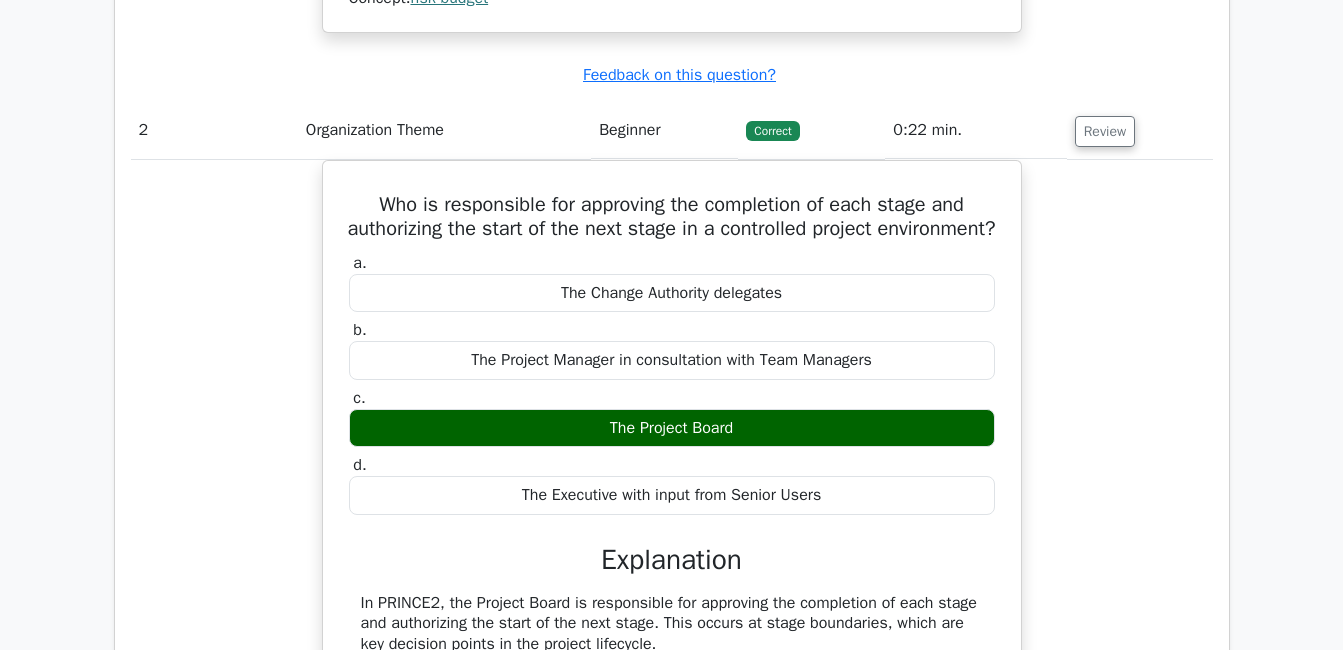 type 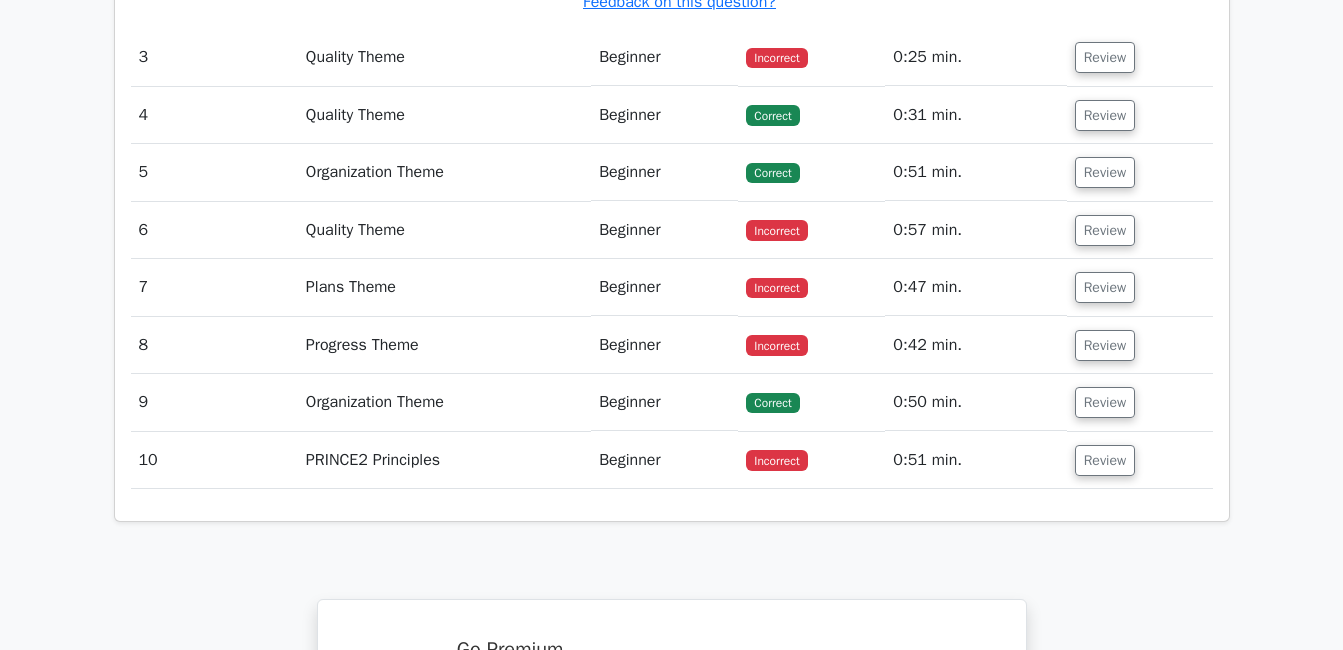 scroll, scrollTop: 3720, scrollLeft: 0, axis: vertical 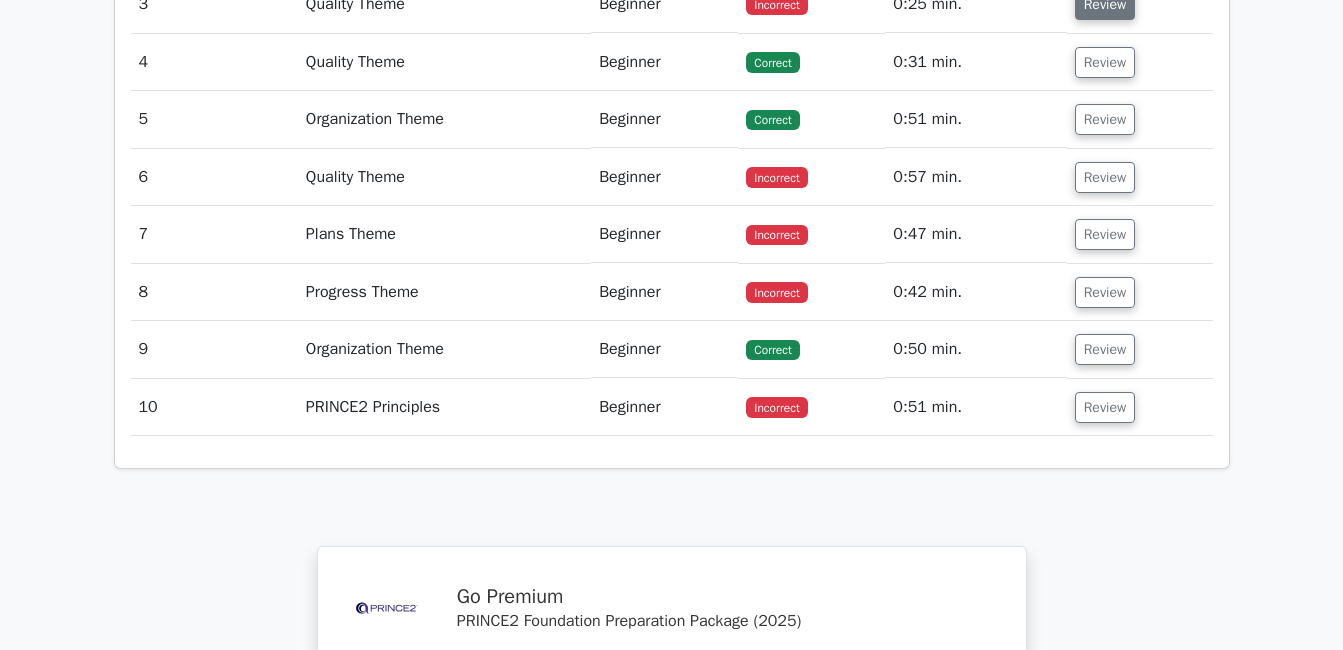 click on "Review" at bounding box center [1105, 4] 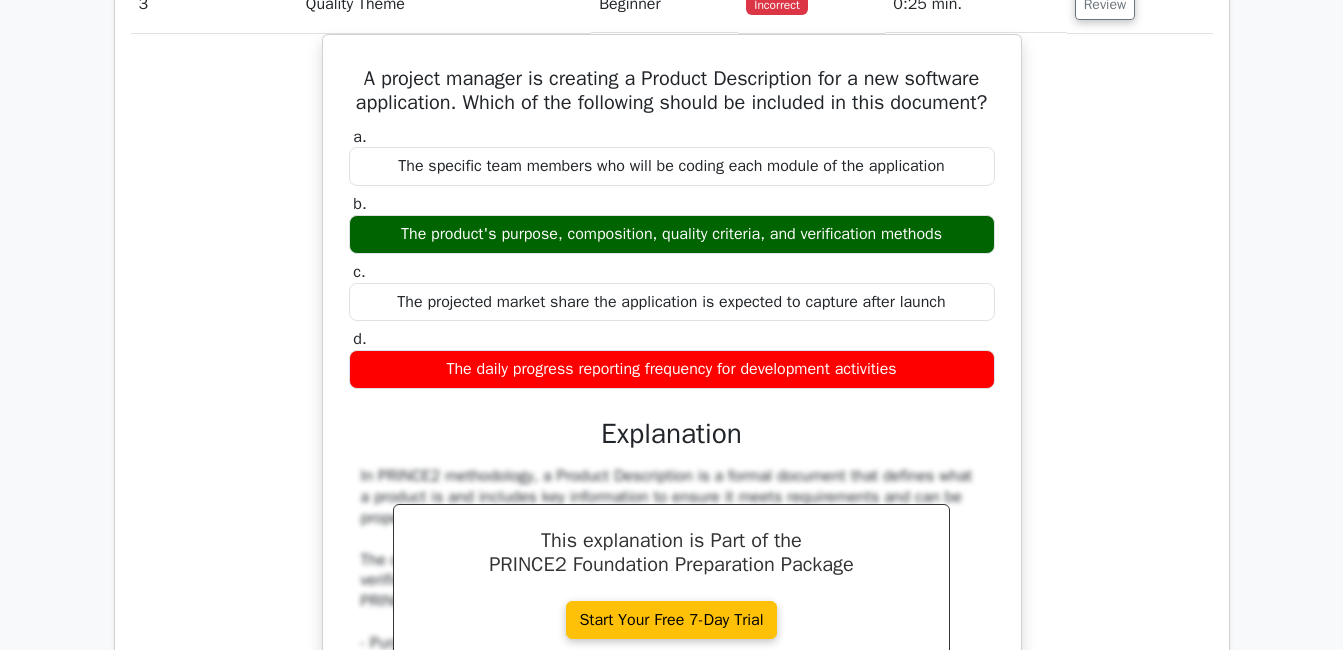 type 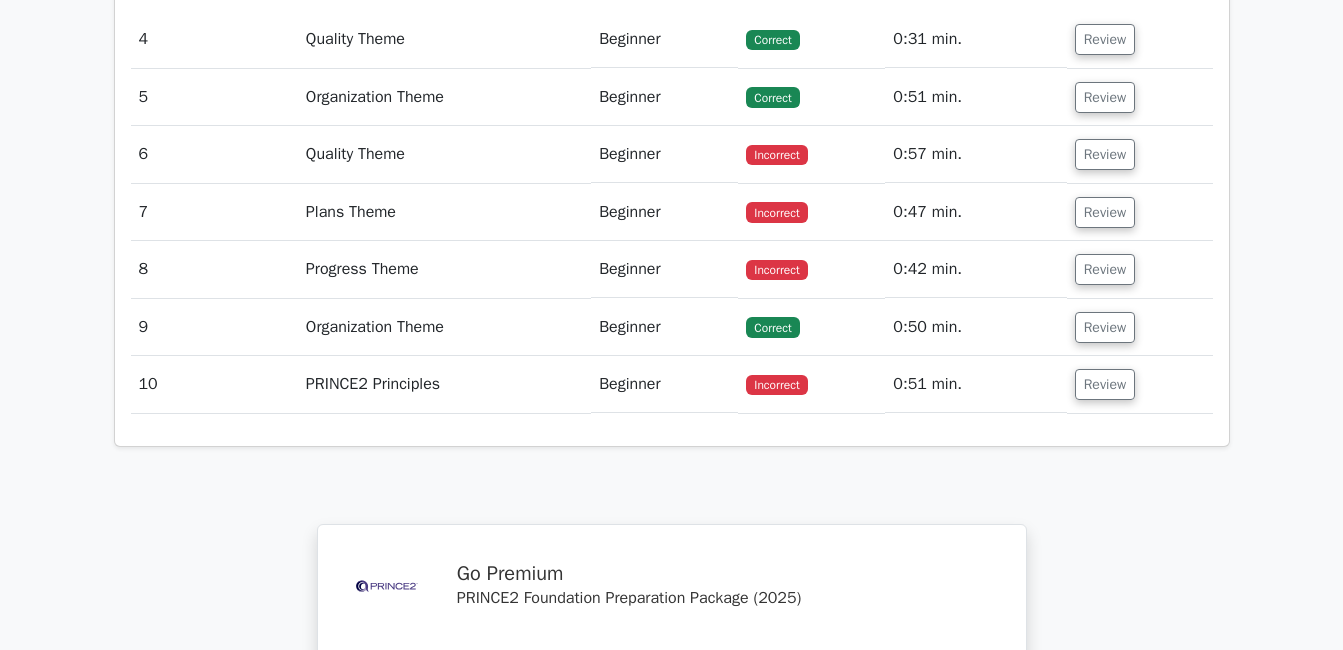 scroll, scrollTop: 4760, scrollLeft: 0, axis: vertical 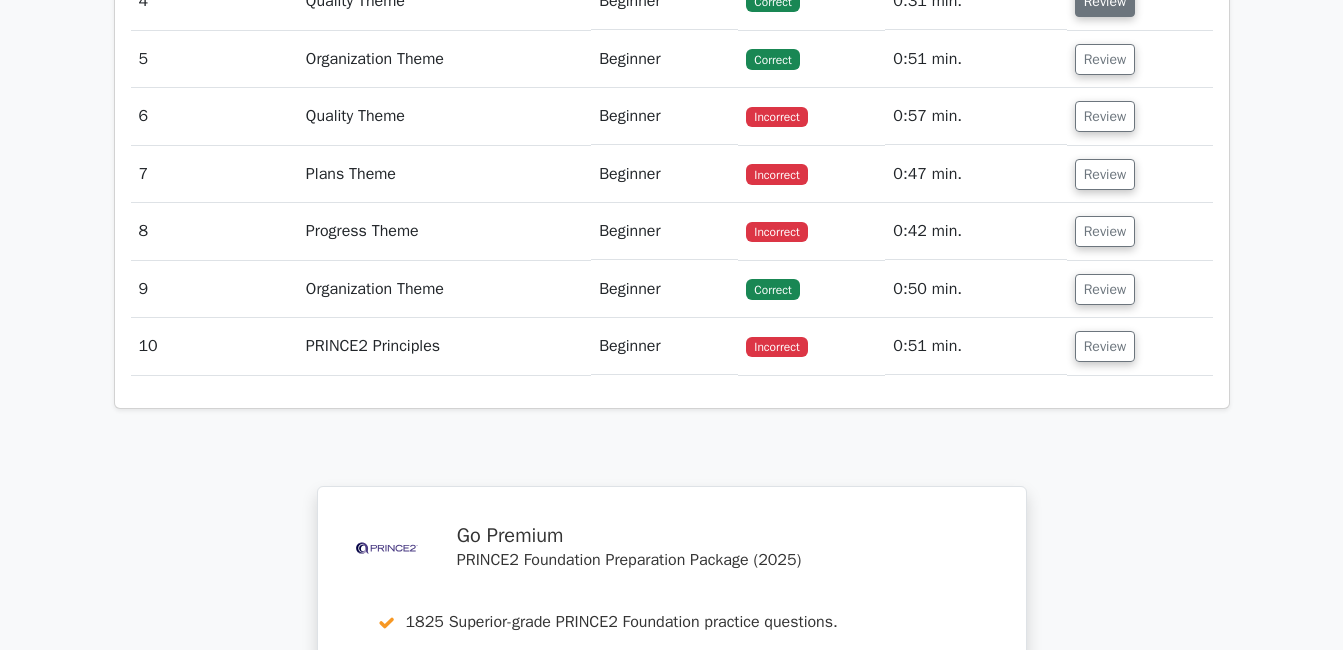 click on "Review" at bounding box center [1105, 1] 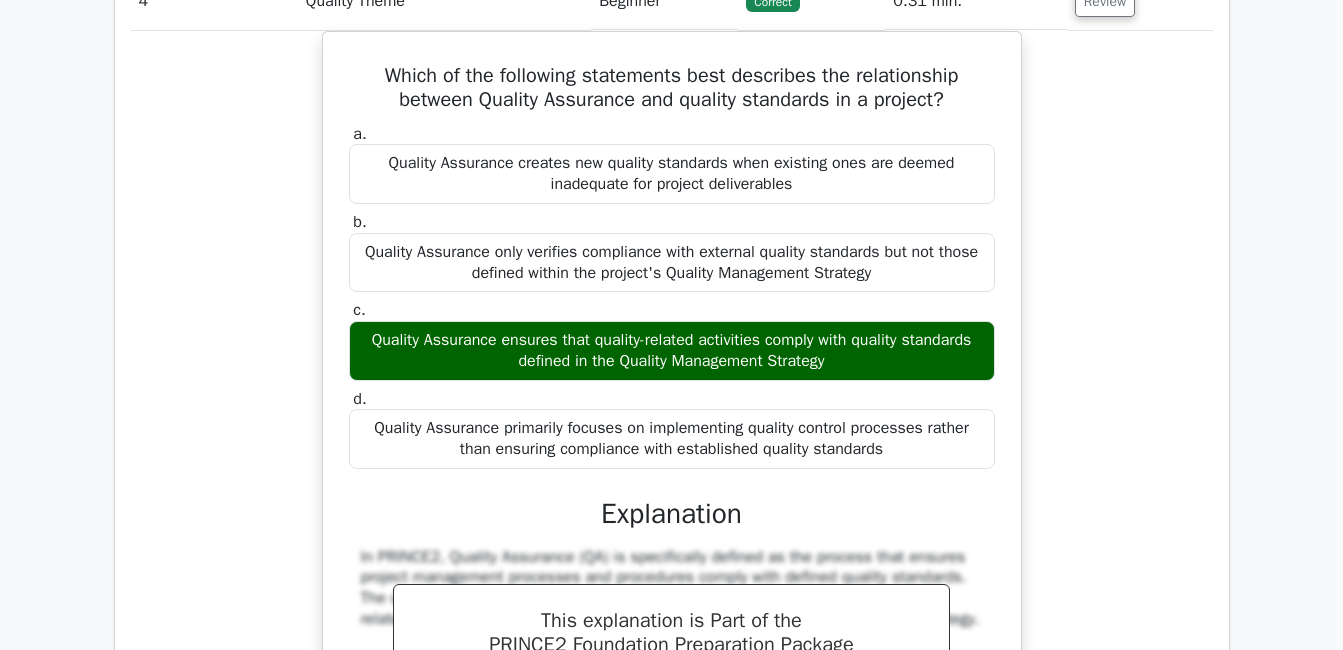 type 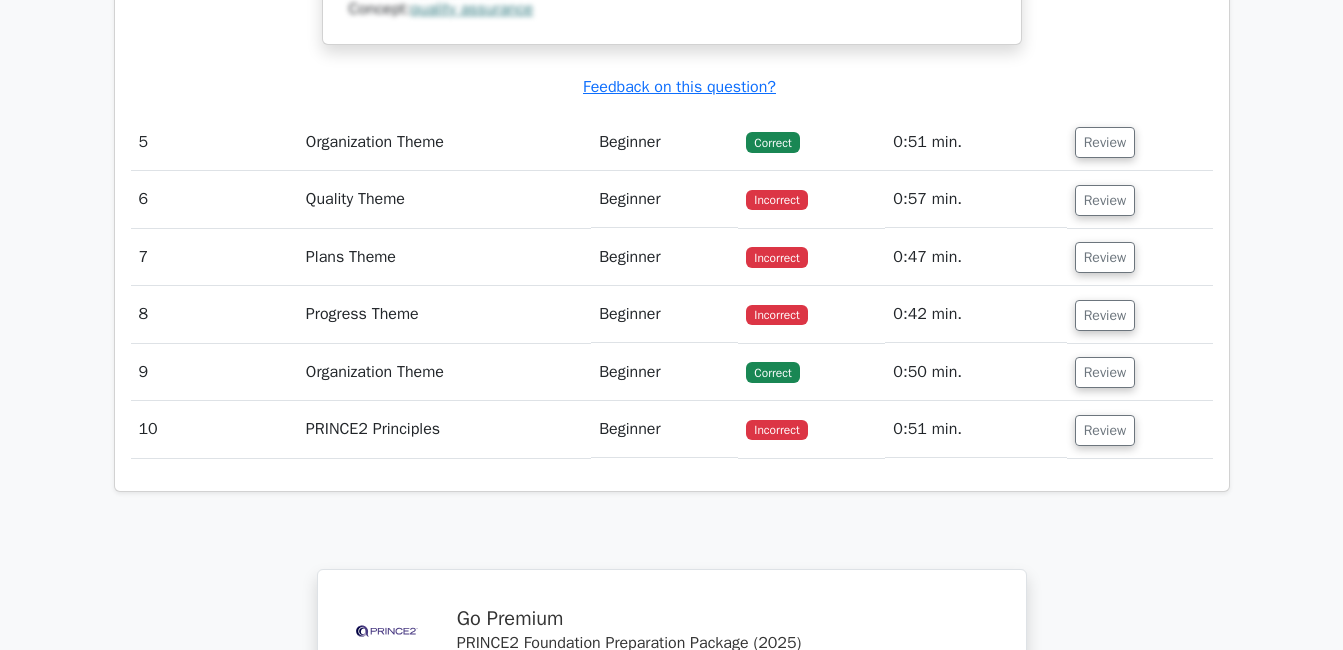 scroll, scrollTop: 5680, scrollLeft: 0, axis: vertical 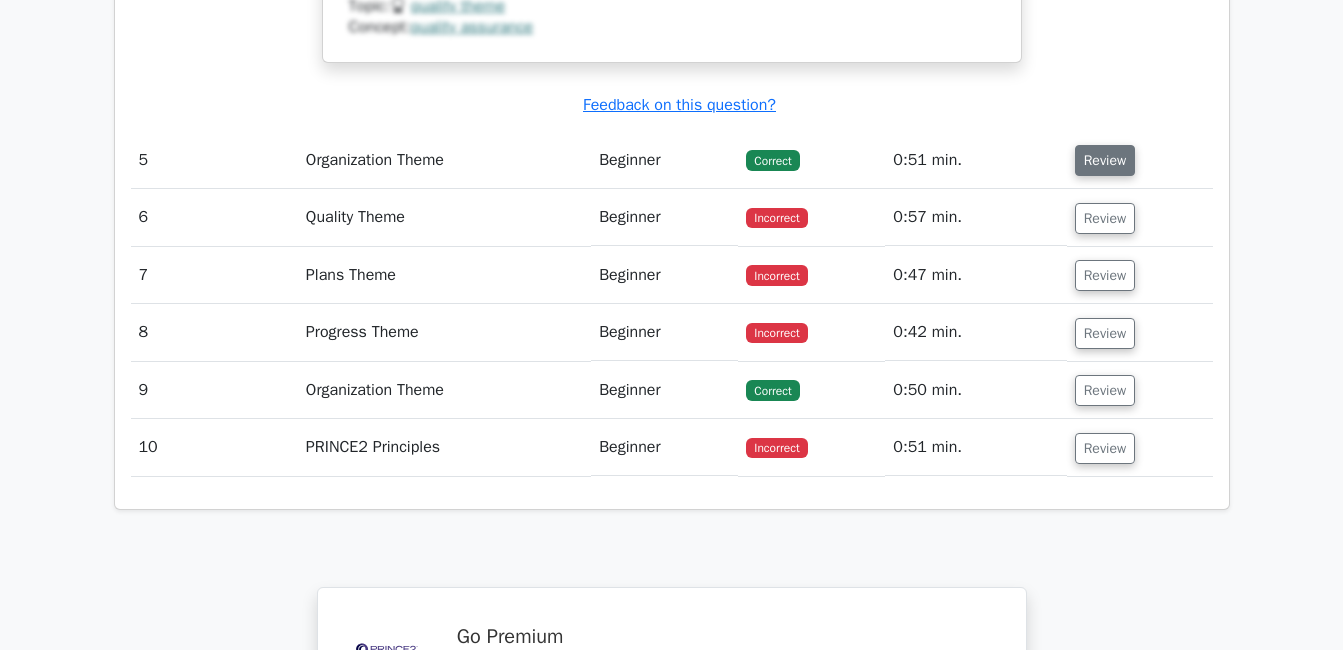 click on "Review" at bounding box center [1105, 160] 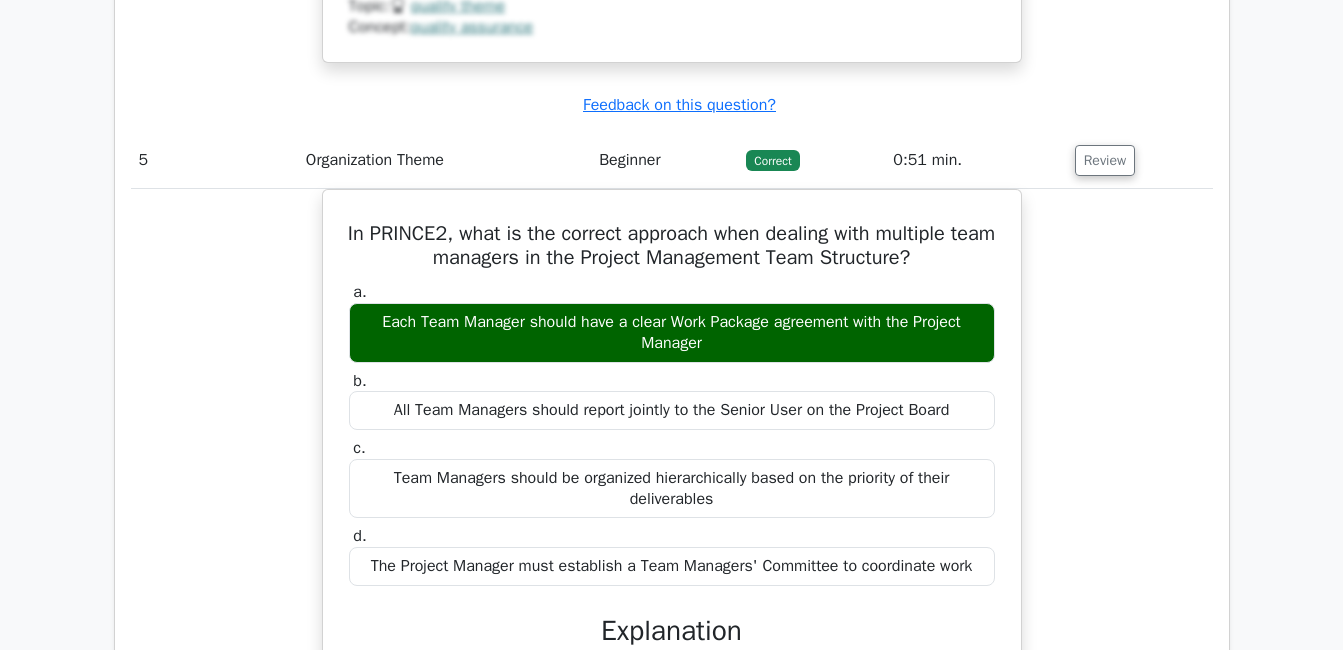 type 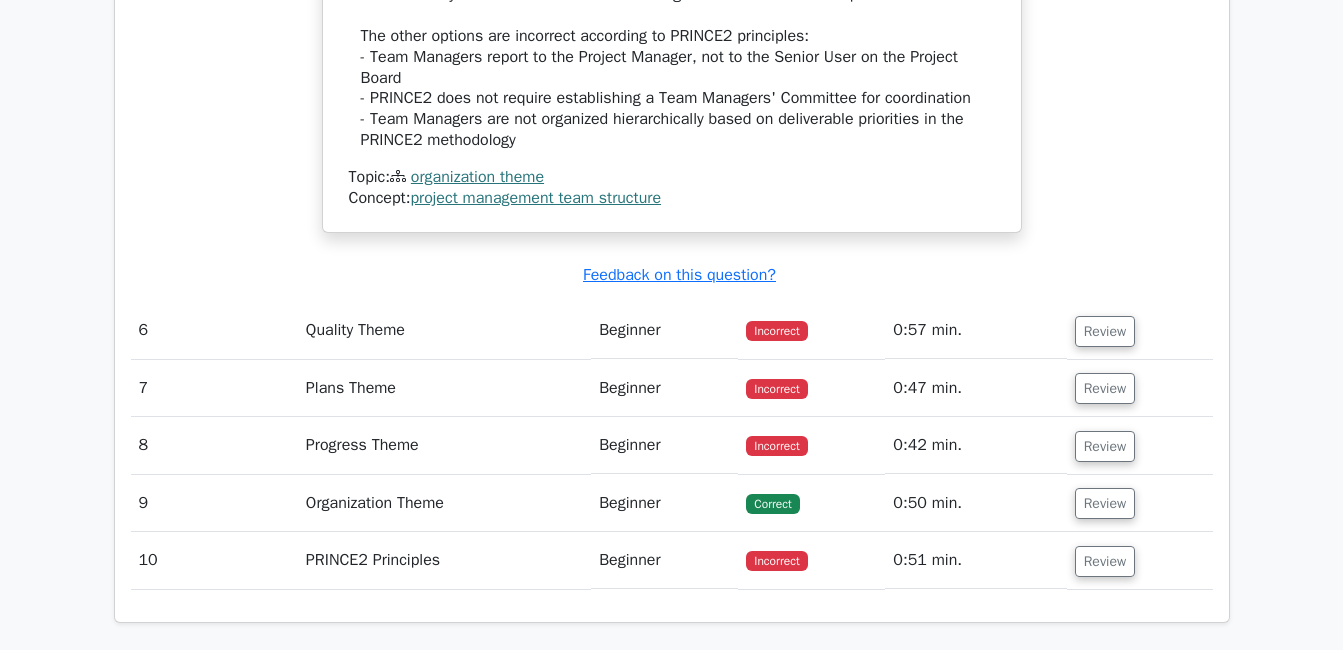 scroll, scrollTop: 6520, scrollLeft: 0, axis: vertical 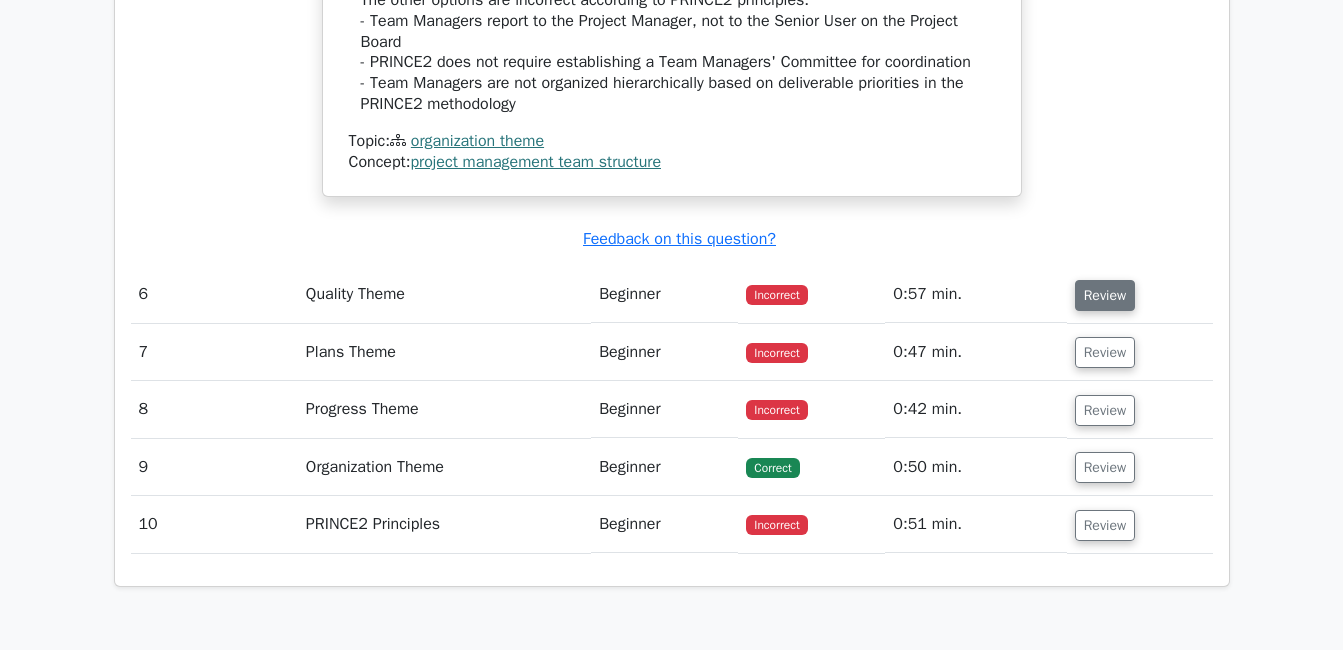 click on "Review" at bounding box center [1105, 295] 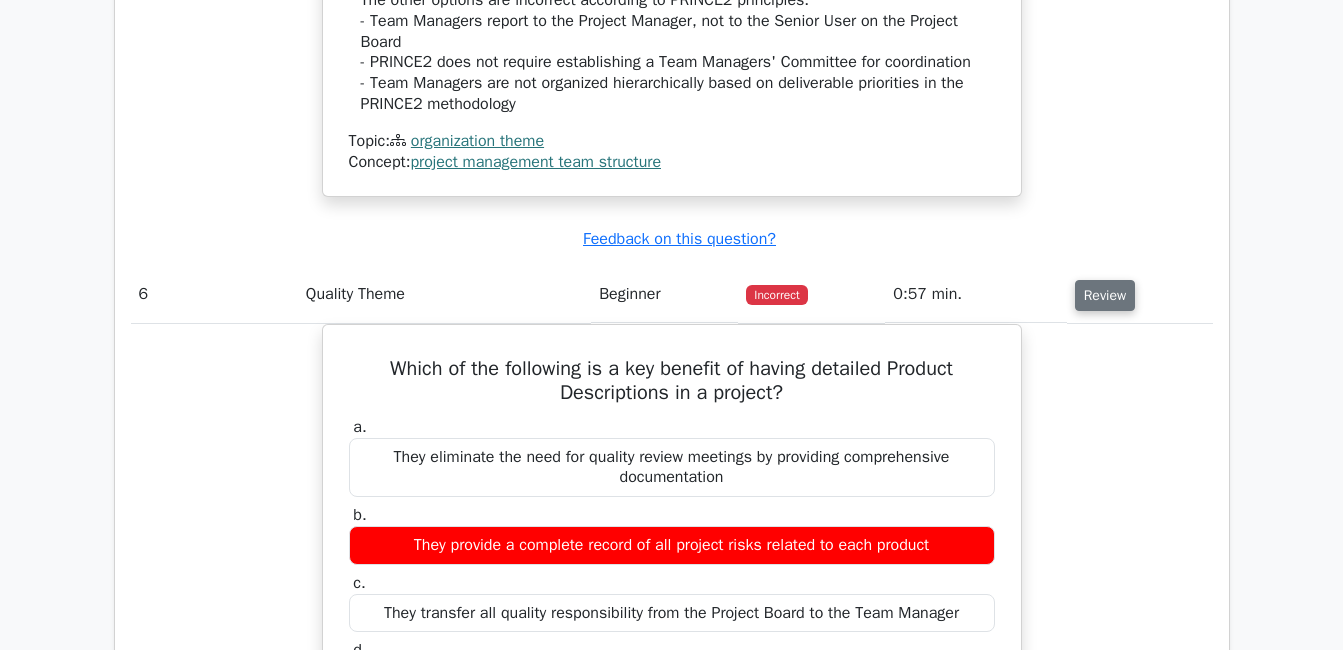 type 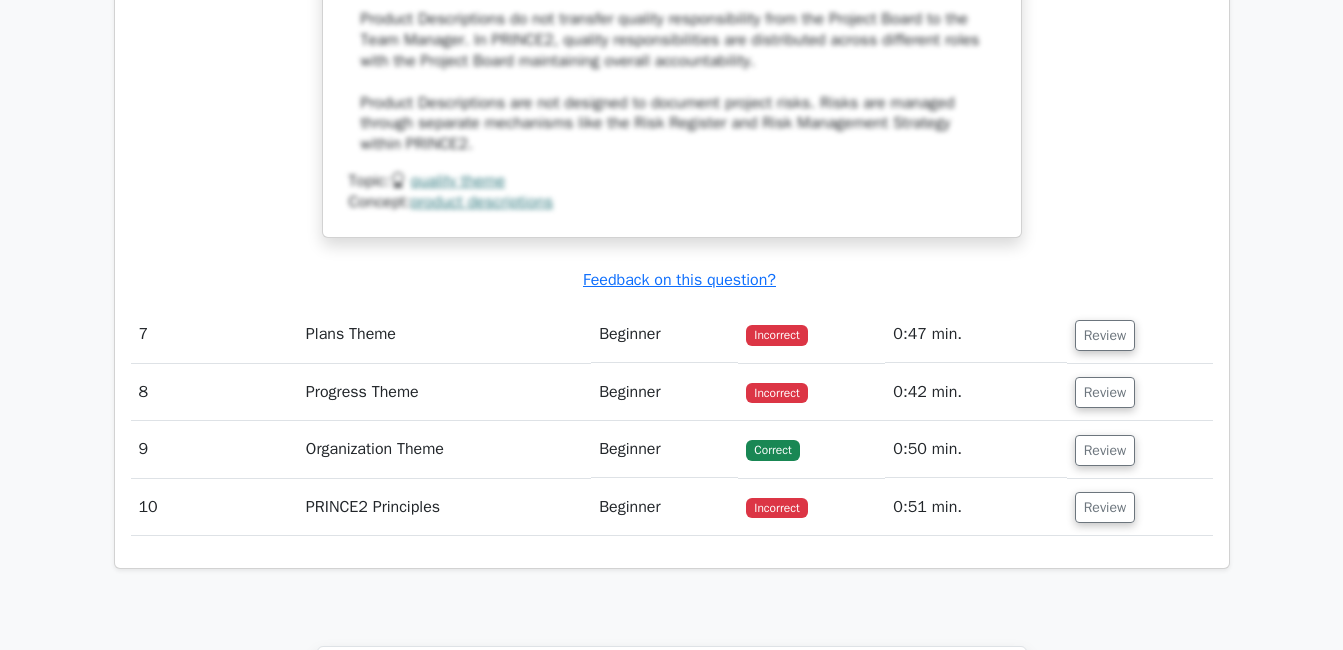 scroll, scrollTop: 7640, scrollLeft: 0, axis: vertical 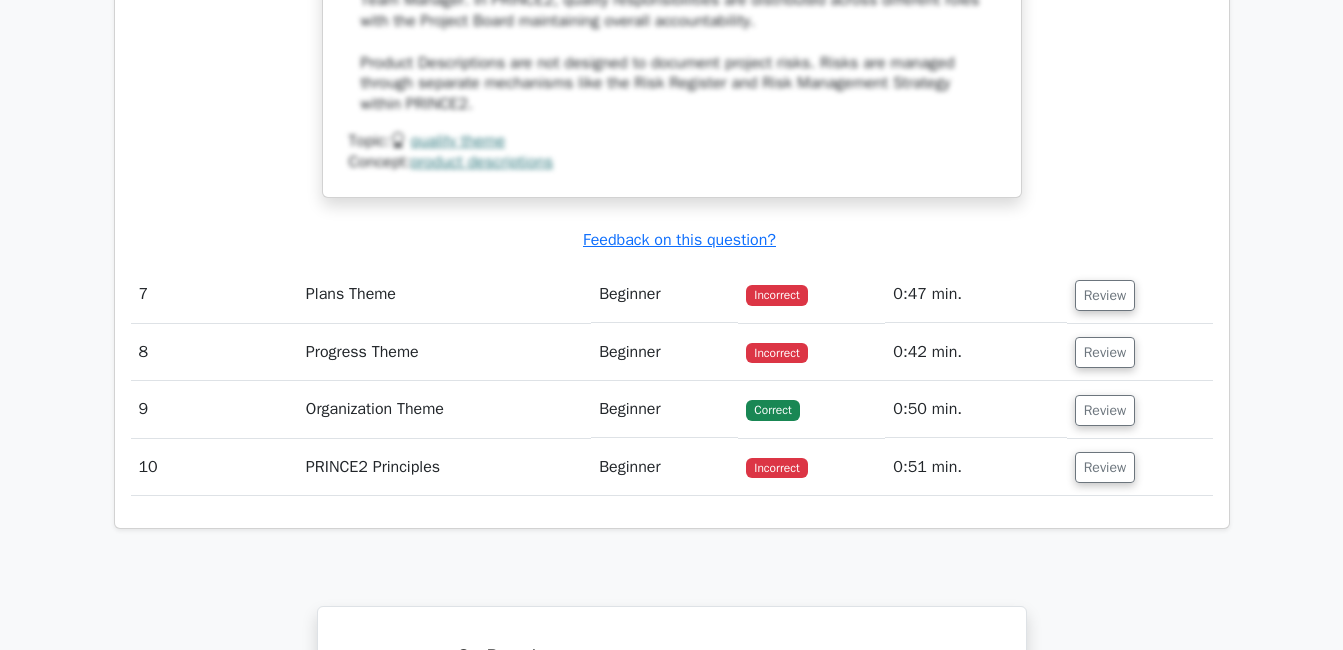 click on "Incorrect" at bounding box center [776, 295] 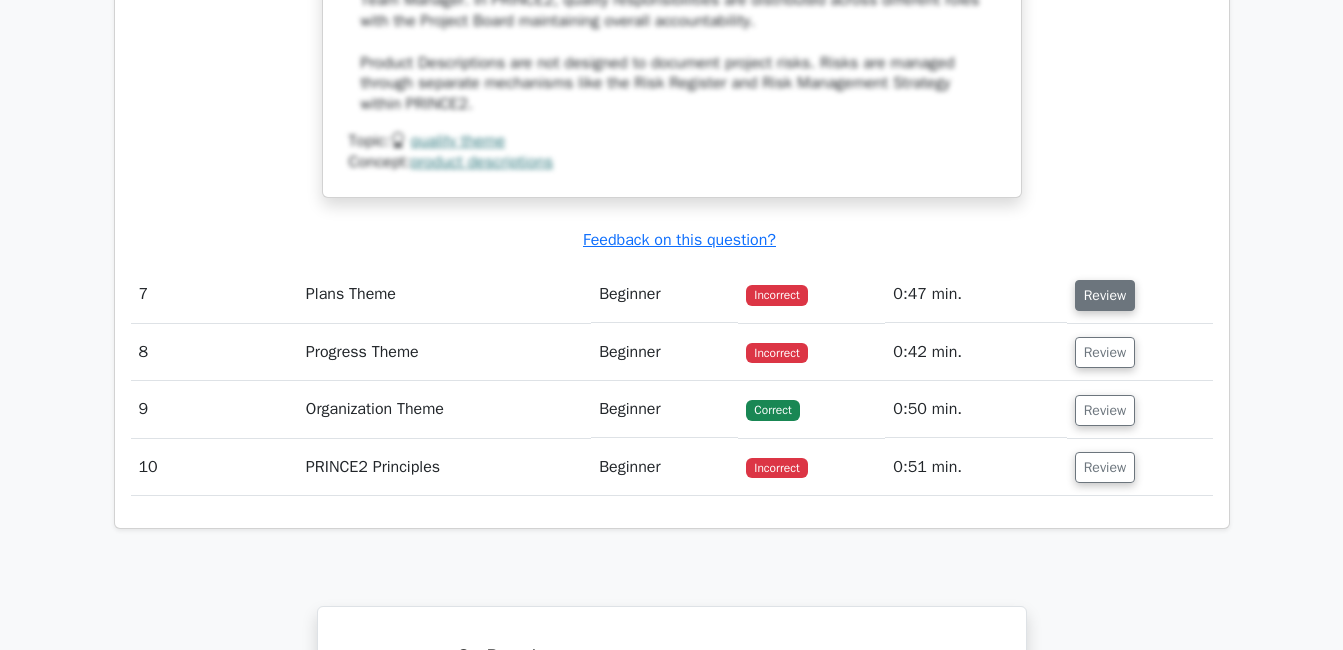 click on "Review" at bounding box center (1105, 295) 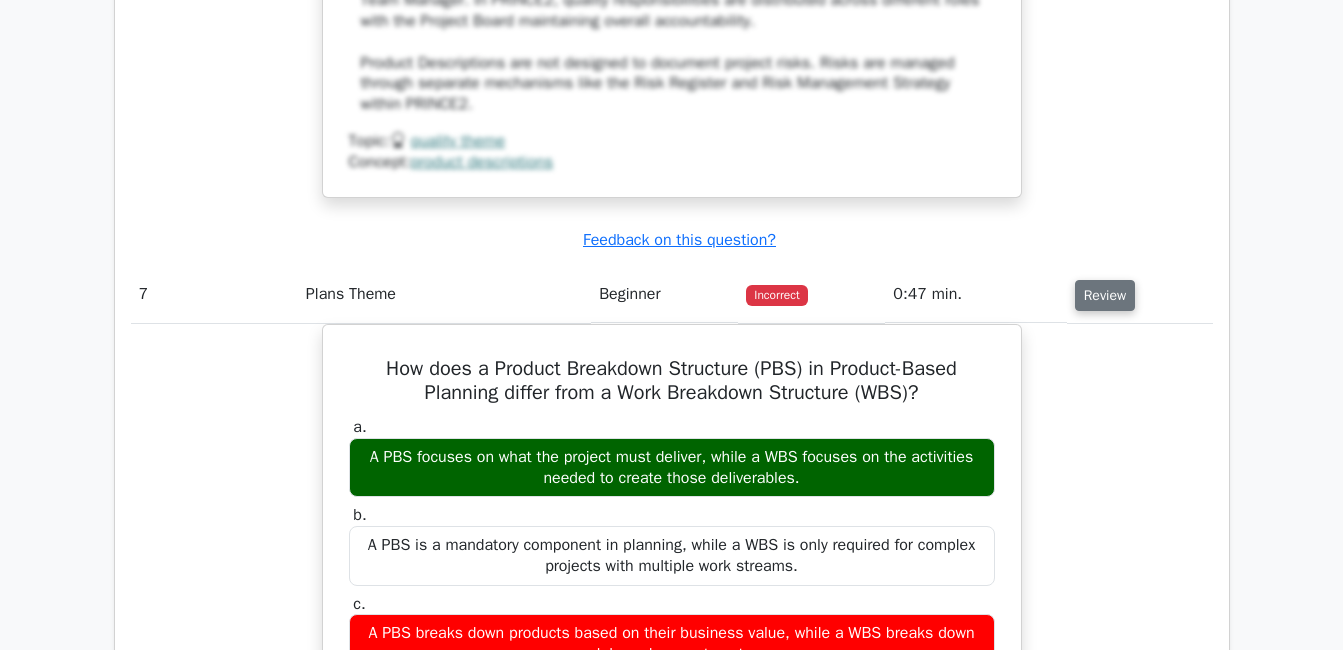 type 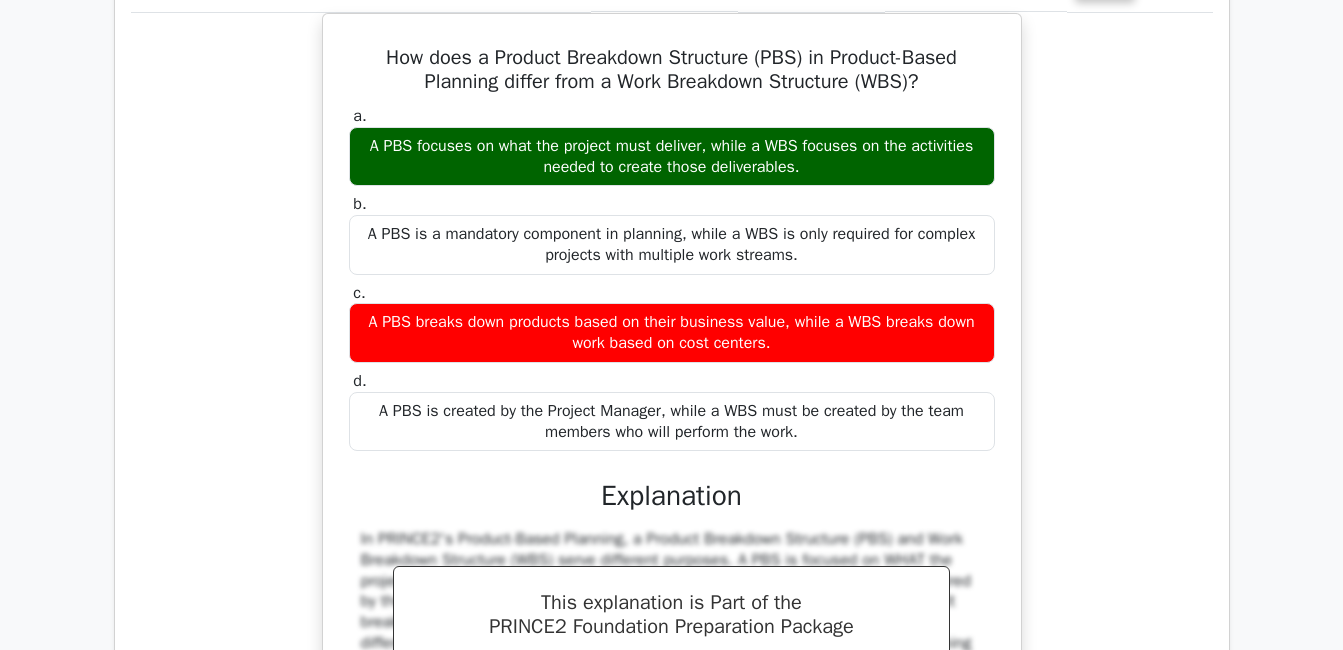 scroll, scrollTop: 7960, scrollLeft: 0, axis: vertical 